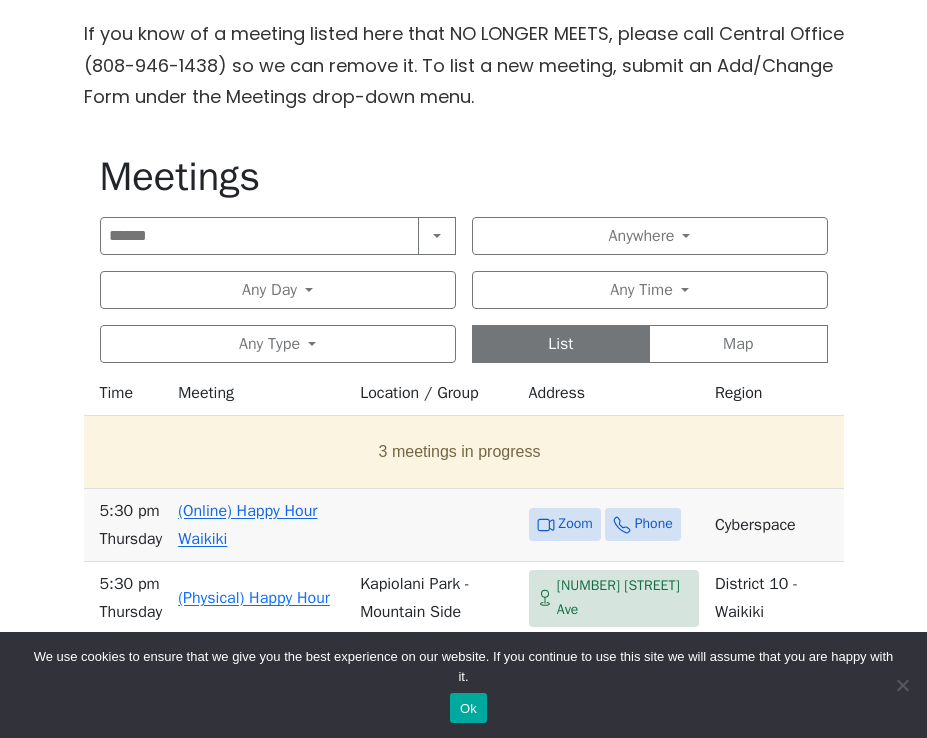 scroll, scrollTop: 656, scrollLeft: 0, axis: vertical 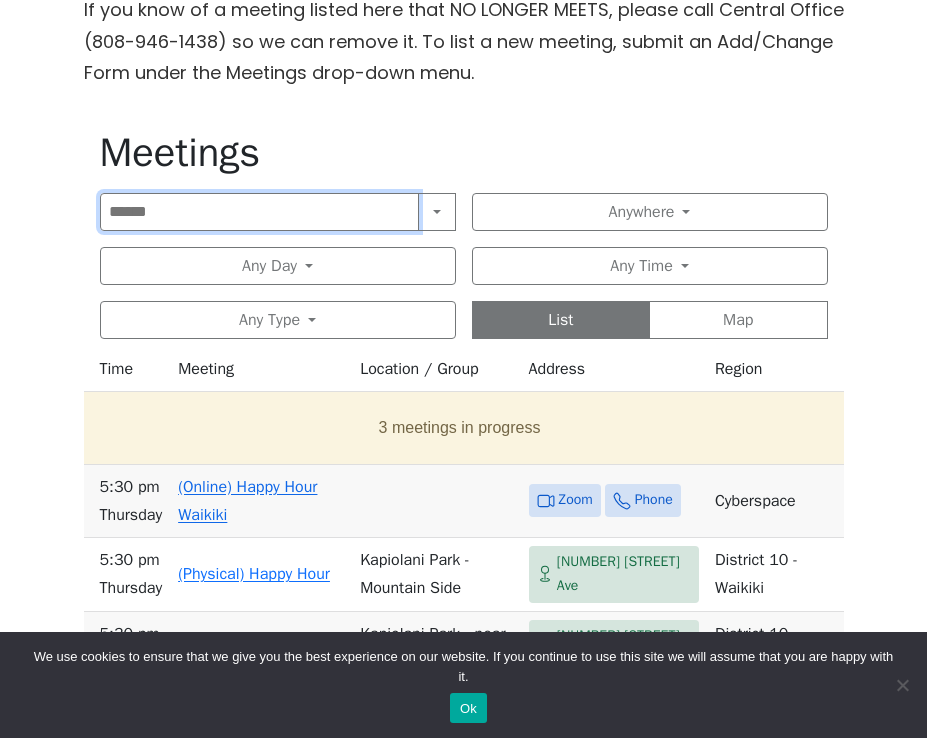 click at bounding box center (259, 212) 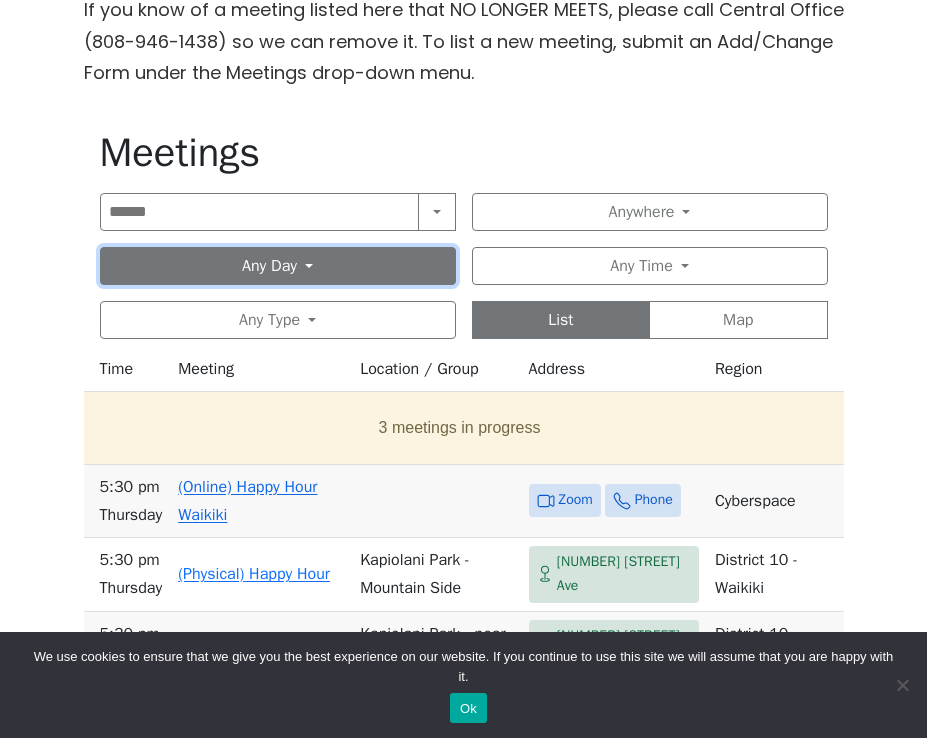 click on "Any Day" at bounding box center [278, 266] 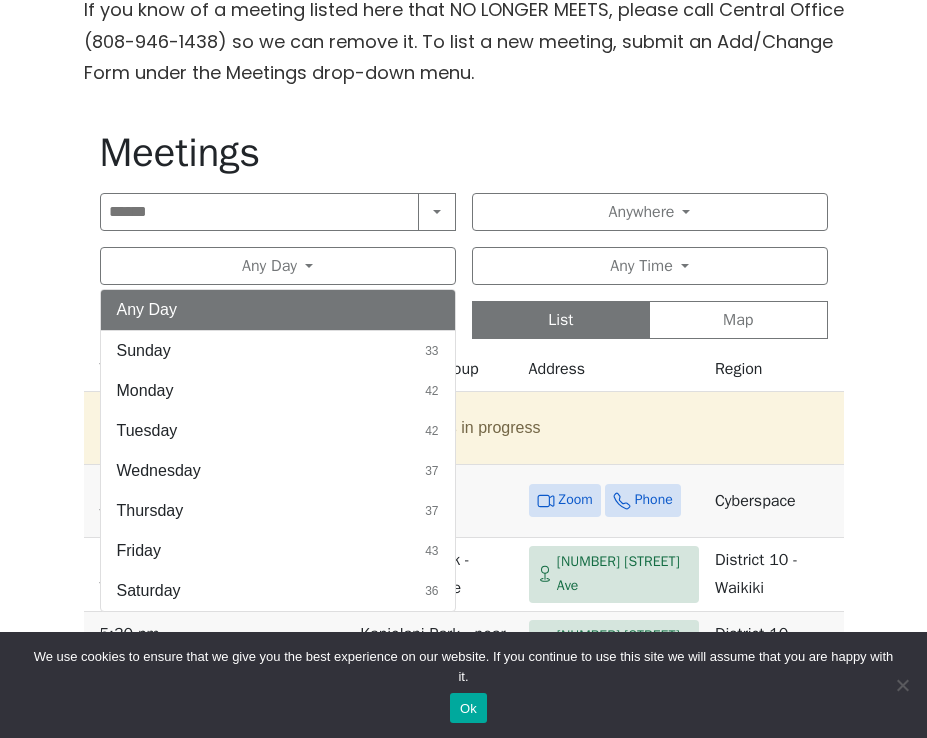 click on "Meetings Search Near Location Near Me Anywhere Anywhere Cyberspace [NUMBER] District [NUMBER] - [NAME] [NUMBER] District [NUMBER] - [NAME] [NUMBER] District [NUMBER] - [NAME] [NUMBER] District [NUMBER] - [NAME] [NUMBER] District [NUMBER] - [NAME] [NUMBER] District [NUMBER] - [NAME] [NUMBER] District [NUMBER] - [NAME] [NUMBER] District [NUMBER] - [NAME] [NUMBER] [CITY] [NUMBER] Any Day Any Day [DAY] [NUMBER] [DAY] [NUMBER] [DAY] [NUMBER] [DAY] [NUMBER] [DAY] [NUMBER] [DAY] [NUMBER] Any Time Any Time Morning [NUMBER] Midday [NUMBER] Evening [NUMBER] Night [NUMBER] Any Type Any Type In-person [NUMBER]Online[NUMBER] [NAME] [NUMBER] [NAME] [NUMBER] [NAME] [NUMBER] [NAME] [NUMBER] [NAME] [NUMBER] [NAME] [NUMBER] [NAME] [NUMBER] [NAME] [NUMBER] [NAME] [NUMBER] [NAME] [NUMBER] [NAME] [NUMBER] [NAME] [NUMBER] [NAME] [NUMBER] [NAME] [NUMBER] [NAME] [NUMBER] [NAME] [NUMBER] [NAME] [NUMBER] [NAME] [NUMBER] [NAME] [NUMBER] [NAME] [NUMBER] [NAME] [NUMBER] [NAME] [NUMBER] [NAME] [NUMBER] [NAME] [NUMBER] [NAME] [NUMBER] [NAME] [NUMBER] [NAME] [NUMBER] [NAME] [NUMBER] [NAME] [NUMBER] [NAME] [NUMBER] [NAME] [NUMBER] [NAME] [NUMBER] [NAME] [NUMBER] [NAME] [NUMBER] [NAME] [NUMBER] [NAME] [NUMBER] [NAME] [NUMBER] [NAME] [NUMBER] [NAME] [NUMBER] [NAME] [NUMBER] [NAME] [NUMBER] [NAME] [NUMBER] [NAME] [NUMBER] [NAME] [NUMBER] [NAME] [NUMBER] [NAME] [NUMBER] [NAME] [NUMBER] [NAME] [NUMBER] [NAME] [NUMBER] [NAME] [NUMBER] [NAME] [NUMBER] [NAME] [NUMBER] [NAME] [NUMBER] [NAME] [NUMBER] [NAME] [NUMBER] [NAME] [NUMBER] [NAME] [NUMBER] [NAME] [NUMBER] [NAME] [NUMBER] [NAME] [NUMBER] [NAME] [NUMBER] [NAME] [NUMBER] [NAME] [NUMBER] [NAME] [NUMBER] [NAME] [NUMBER] [NAME] [NUMBER] [NAME] [NUMBER] [NAME] [NUMBER] [NAME] [NUMBER] [NAME] [NUMBER] [NAME] [NUMBER] [NAME] [NUMBER] [NAME] [NUMBER] [NAME] [NUMBER] [NAME] [NUMBER] [NAME] [NUMBER] [NAME] [NUMBER] [NAME] [NUMBER] [NAME] [NUMBER] [NAME] [NUMBER] [NAME] [NUMBER] [NAME] [NUMBER] [NAME] [NUMBER] [NAME] [NUMBER] [NAME] [NUMBER] [NAME] [NUMBER] [NAME] [NUMBER] [NAME] [NUMBER] [NAME] [NUMBER] [NAME] [NUMBER] [NAME] [NUMBER] [NAME] [NUMBER] [NAME] [NUMBER] [NAME] [NUMBER] [NAME] [NUMBER] [NAME] [NUMBER] [NAME] [NUMBER] [NAME] [NUMBER] [NAME] [NUMBER] [NAME] [NUMBER] [NAME] [NUMBER] [NAME] [NUMBER] [NAME] [NUMBER] [NAME] [NUMBER] [NAME] [NUMBER] [NAME] [NUMBER] [NAME] [NUMBER] [NAME] [NUMBER] [NAME] [NUMBER] [NAME] [NUMBER] [NAME] [NUMBER] [NAME] [NUMBER] [NAME] [NUMBER] [NAME] [NUMBER] [NAME] [NUMBER] [NAME] [NUMBER] [NAME] [NUMBER] [NAME] [NUMBER] [NAME] [NUMBER] [NAME] [NUMBER] [NAME] [NUMBER] [NAME] [NUMBER] [NAME] [NUMBER] [NAME] [NUMBER] [NAME] [NUMBER] [NAME] [NUMBER] [NAME] [NUMBER] [NAME] [NUMBER] [NAME] [NUMBER] [NAME] [NUMBER] [NAME] [NUMBER] [NAME] [NUMBER] [NAME] [NUMBER] [NAME] [NUMBER] [NAME] [NUMBER] [NAME] [NUMBER] [NAME] [NUMBER] [NAME] [NUMBER] [NAME] [NUMBER] [NAME] [NUMBER] [NAME] [NUMBER] [NAME] [NUMBER] [NAME] [NUMBER] [NAME] [NUMBER] [NAME] [NUMBER] [NAME] [NUMBER] [NAME] [NUMBER] [NAME] [NUMBER] [NAME] [NUMBER] [NAME] [NUMBER] [NAME] [NUMBER] [NAME] [NUMBER] [NAME] [NUMBER] [NAME] [NUMBER] [NAME] [NUMBER] [NAME] [NUMBER] [NAME] [NUMBER] [NAME] [NUMBER] [NAME] [NUMBER] [NAME] [NUMBER] [NAME] [NUMBER] [NAME] [NUMBER] [NAME] [NUMBER] [NAME] [NUMBER] [NAME] [NUMBER] [NAME] [NUMBER] [NAME] [NUMBER] [NAME] [NUMBER] [NAME] [NUMBER] [NAME] [NUMBER] [NAME] [NUMBER] [NAME] [NUMBER] [NAME] [NUMBER] [NAME] [NUMBER] [NAME] [NUMBER] [NAME] [NUMBER] [NAME] [NUMBER] [NAME] [NUMBER] [NAME] [NUMBER] [NAME] [NUMBER] [NAME] [NUMBER] [NAME] [NUMBER] [NAME] [NUMBER] [NAME] [NUMBER] [NAME] [NUMBER] [NAME] [NUMBER] [NUMBER] meetings in progress [TIME] [DAY] (Online) [NAME] [NAME]" at bounding box center (464, 749) 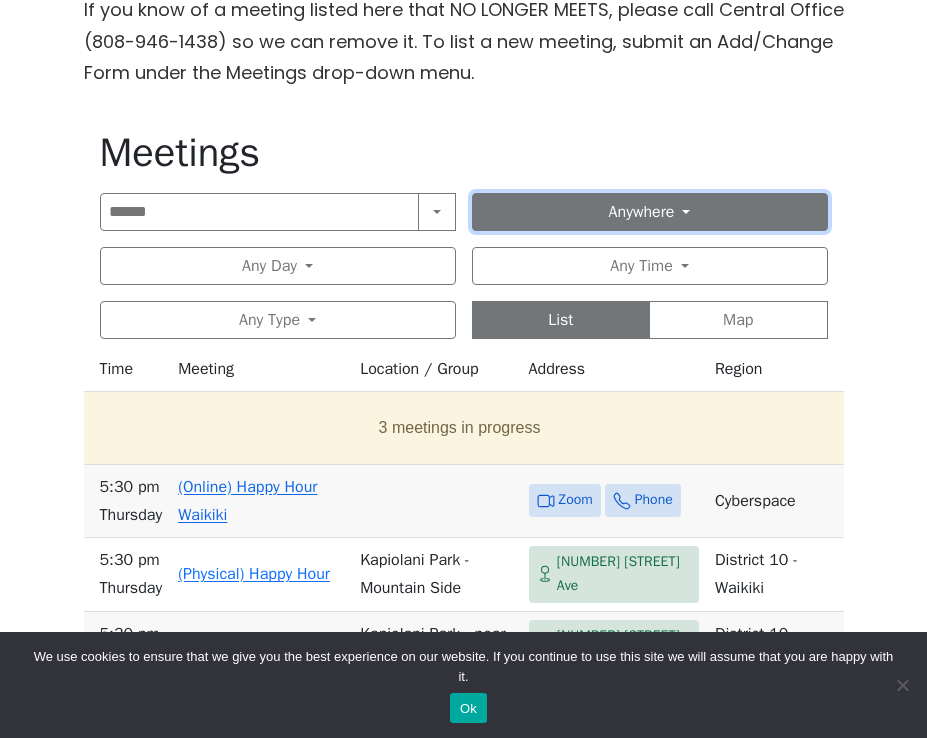 click on "Anywhere" at bounding box center [650, 212] 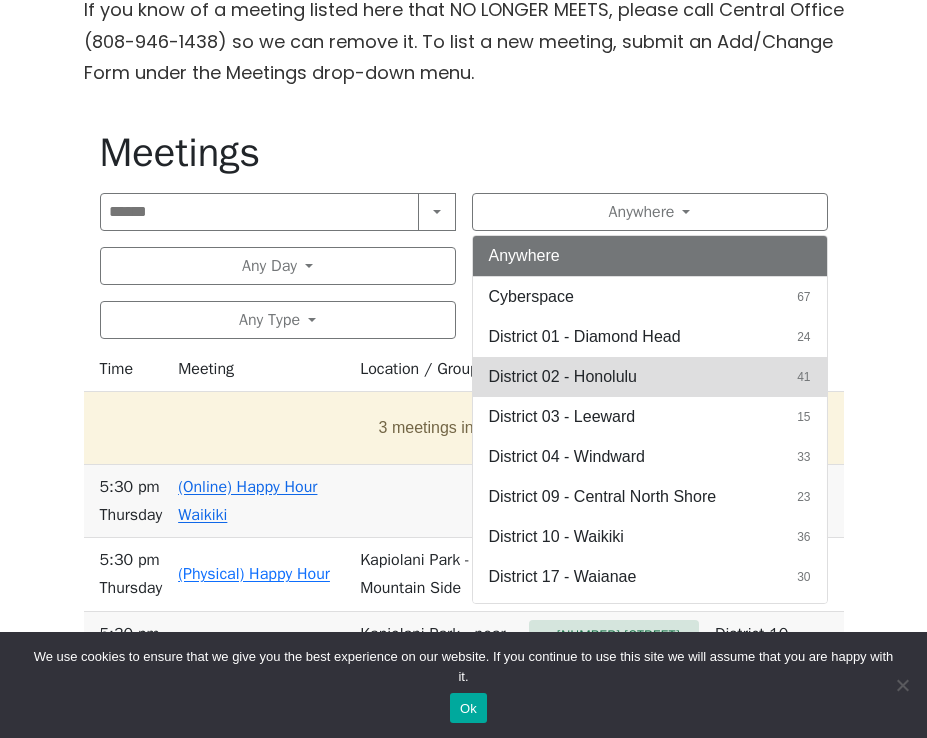 click on "District 02 - Honolulu" at bounding box center [563, 377] 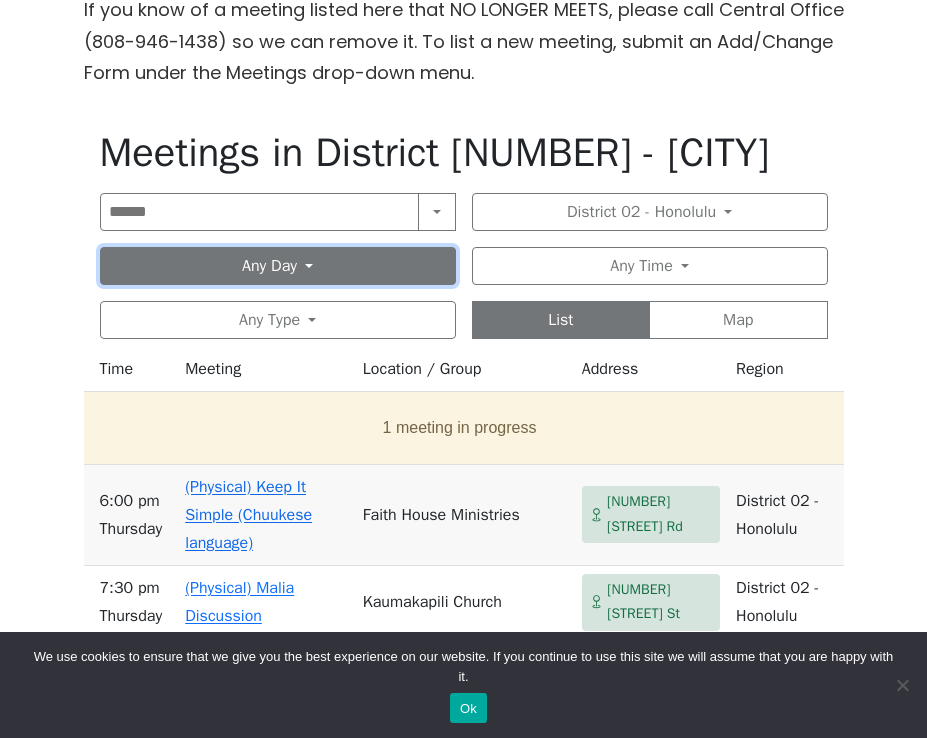 click on "Any Day" at bounding box center (278, 266) 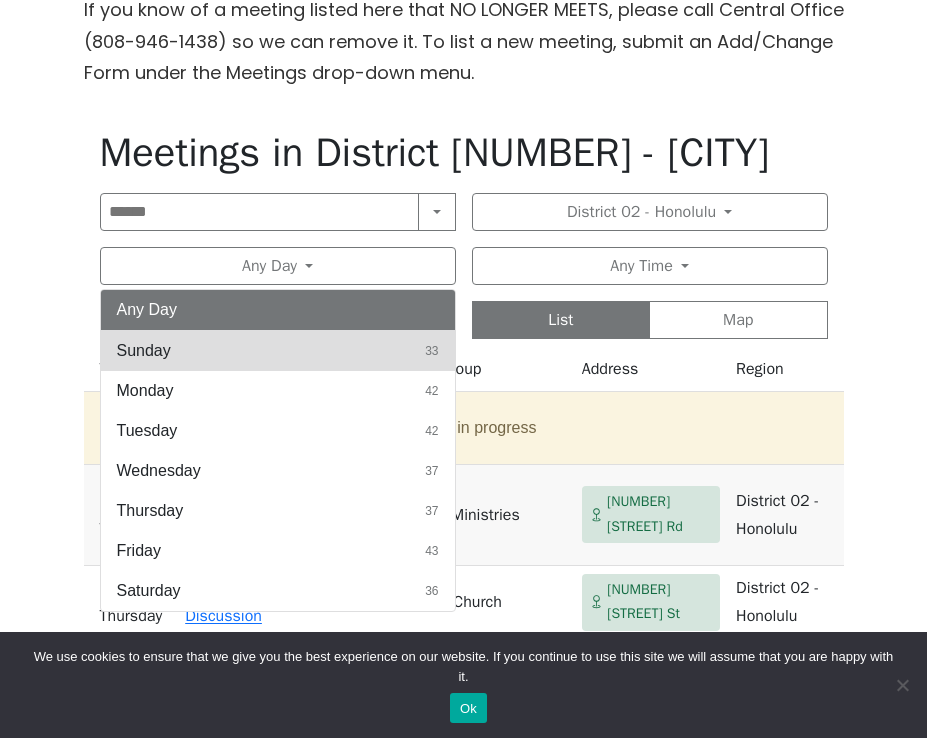 click on "Sunday 33" at bounding box center (278, 351) 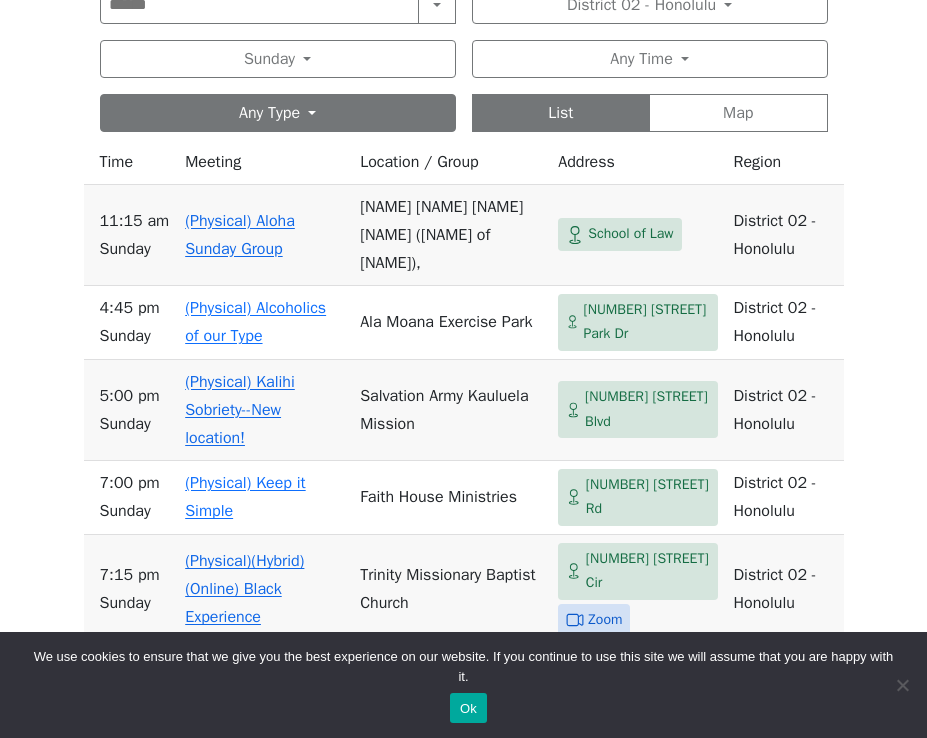 scroll, scrollTop: 817, scrollLeft: 0, axis: vertical 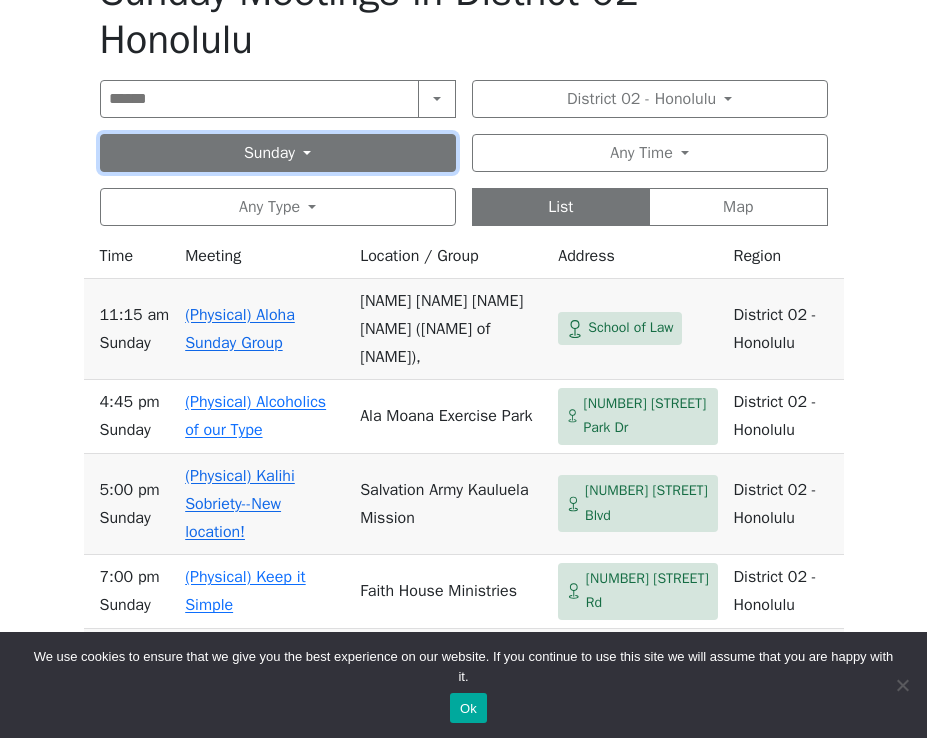 click on "Sunday" at bounding box center (278, 153) 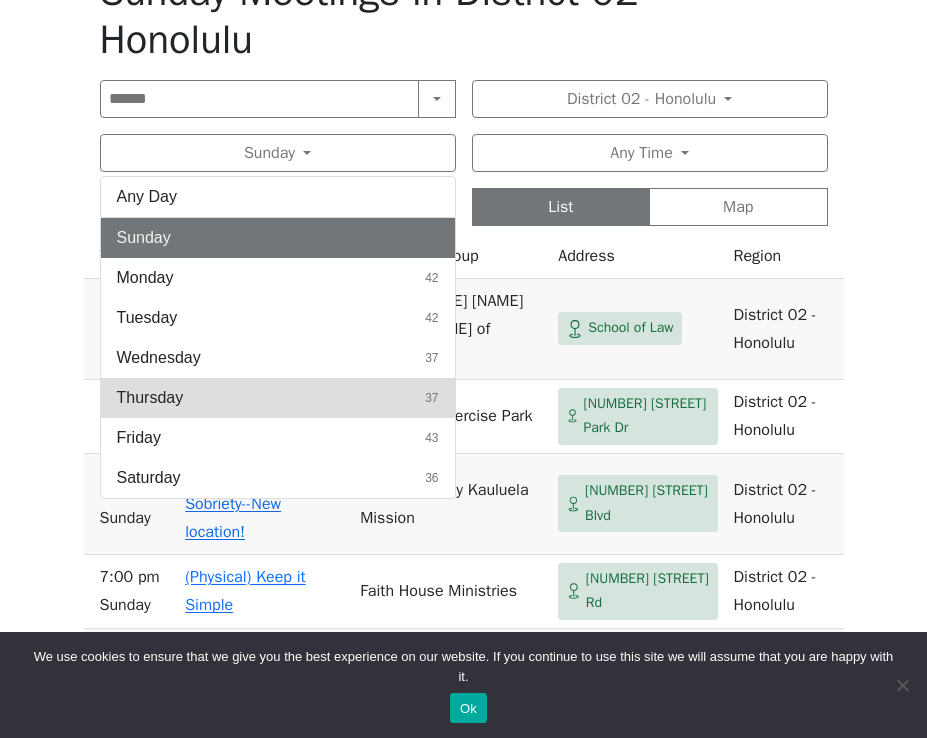 click on "Thursday 37" at bounding box center (278, 398) 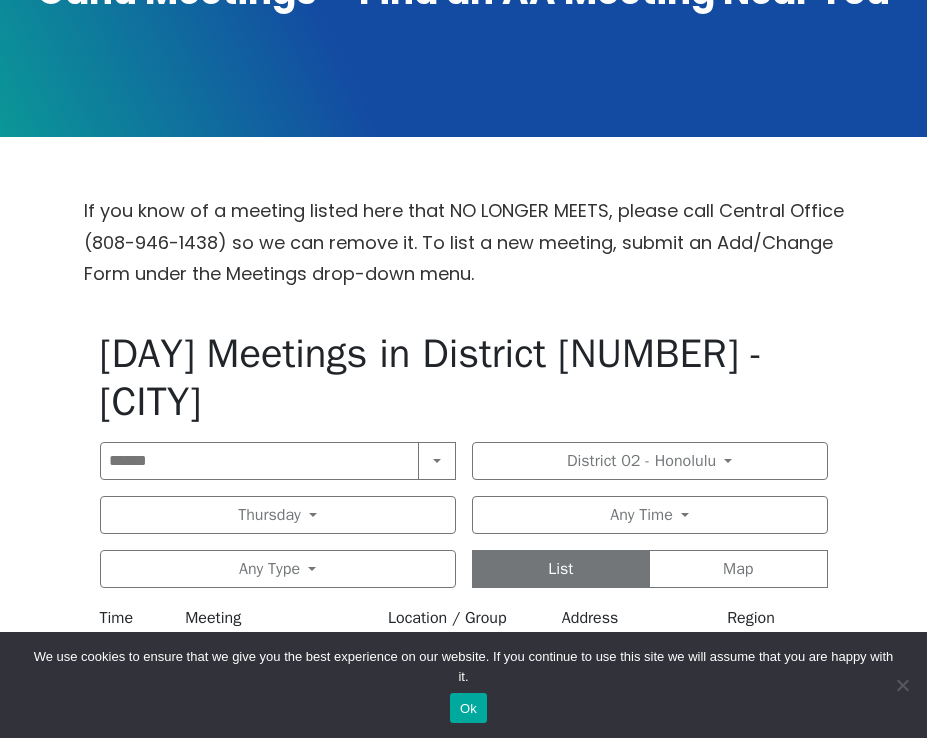 scroll, scrollTop: 464, scrollLeft: 0, axis: vertical 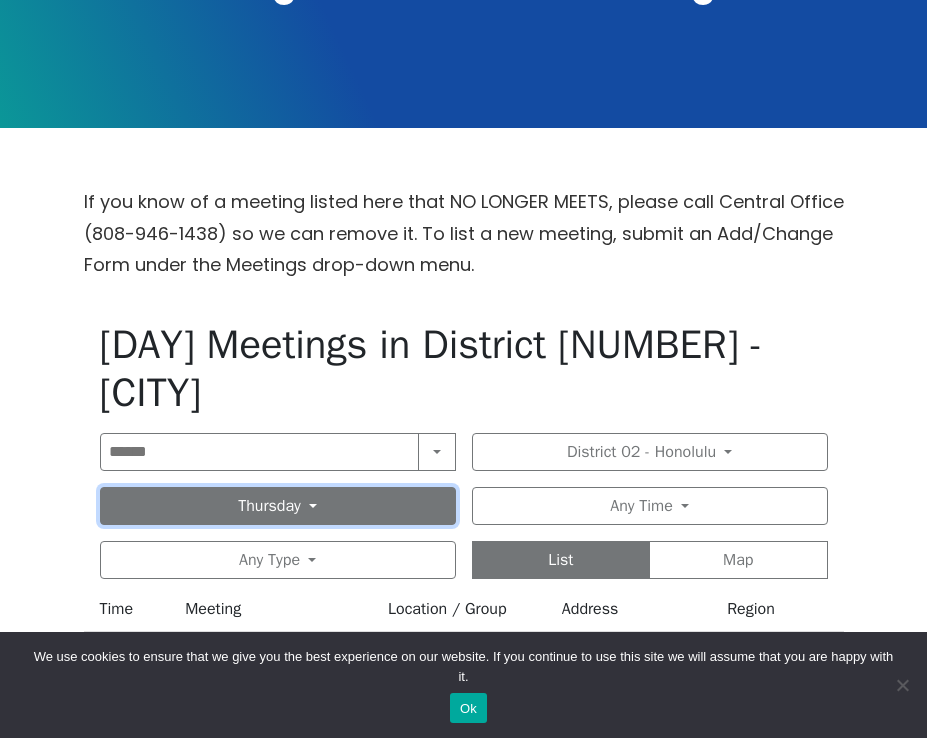 click on "Thursday" at bounding box center (278, 506) 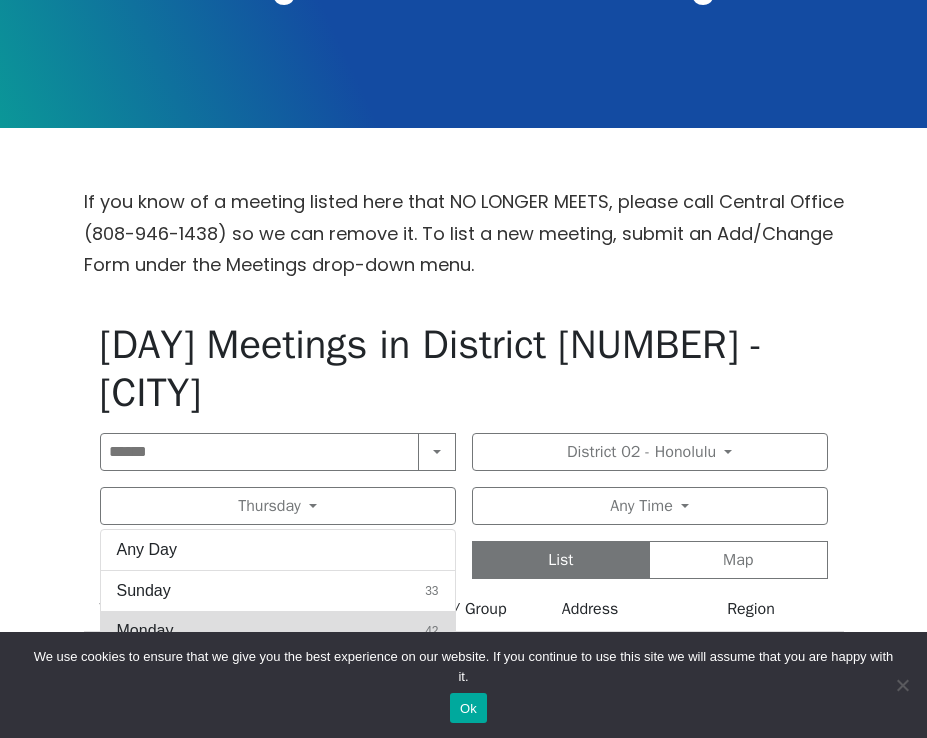 click on "Monday 42" at bounding box center [278, 631] 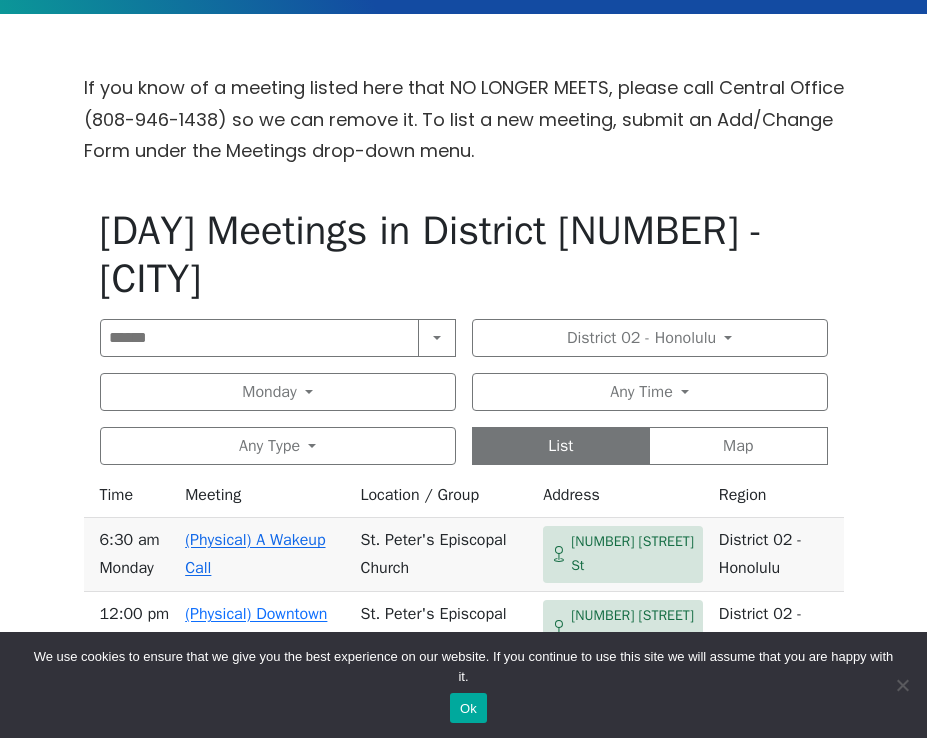scroll, scrollTop: 574, scrollLeft: 0, axis: vertical 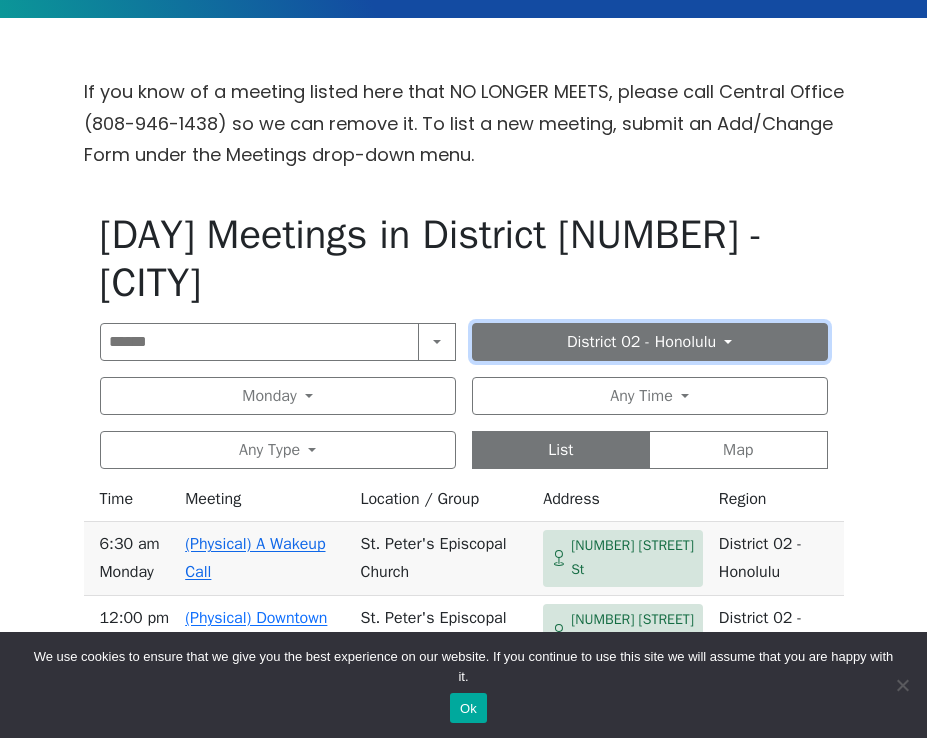 click on "District 02 - Honolulu" at bounding box center (650, 342) 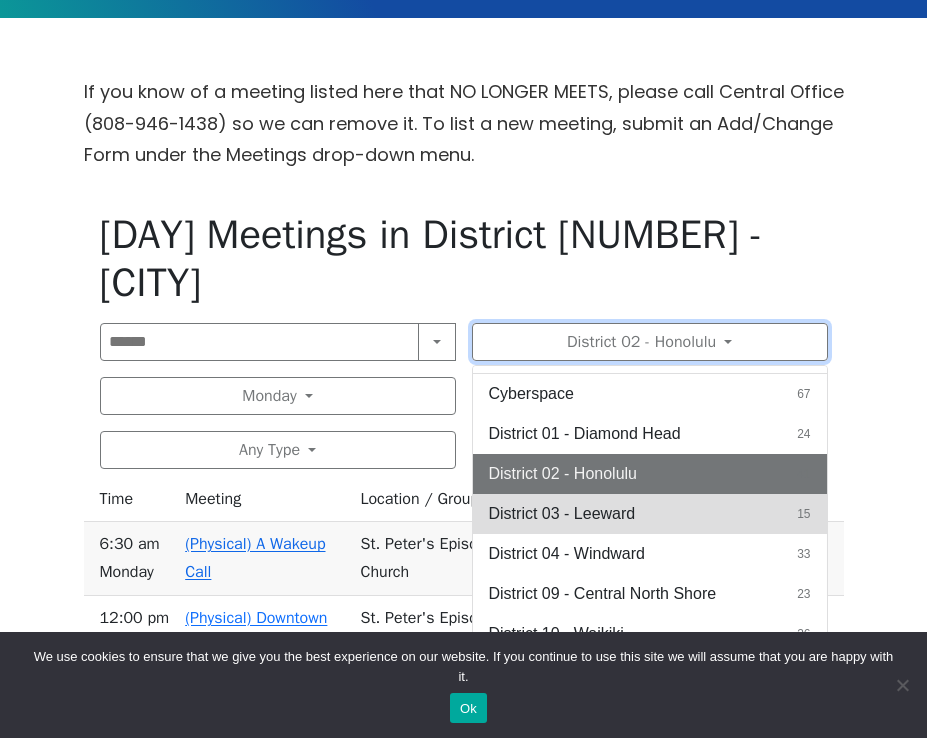 scroll, scrollTop: 34, scrollLeft: 0, axis: vertical 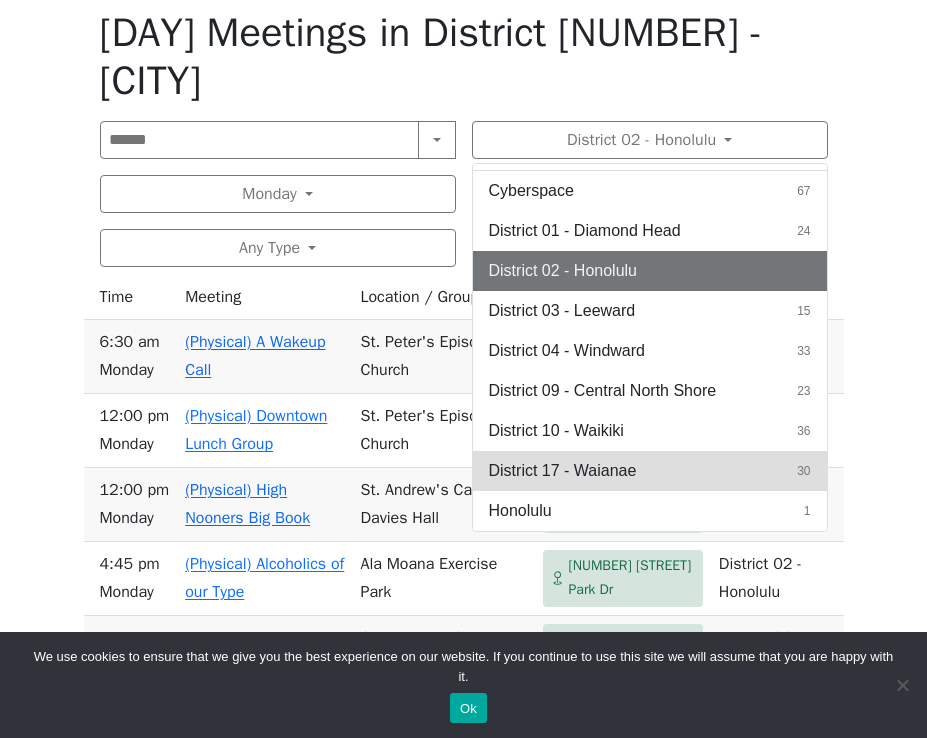 click on "District 17 - Waianae" at bounding box center (563, 471) 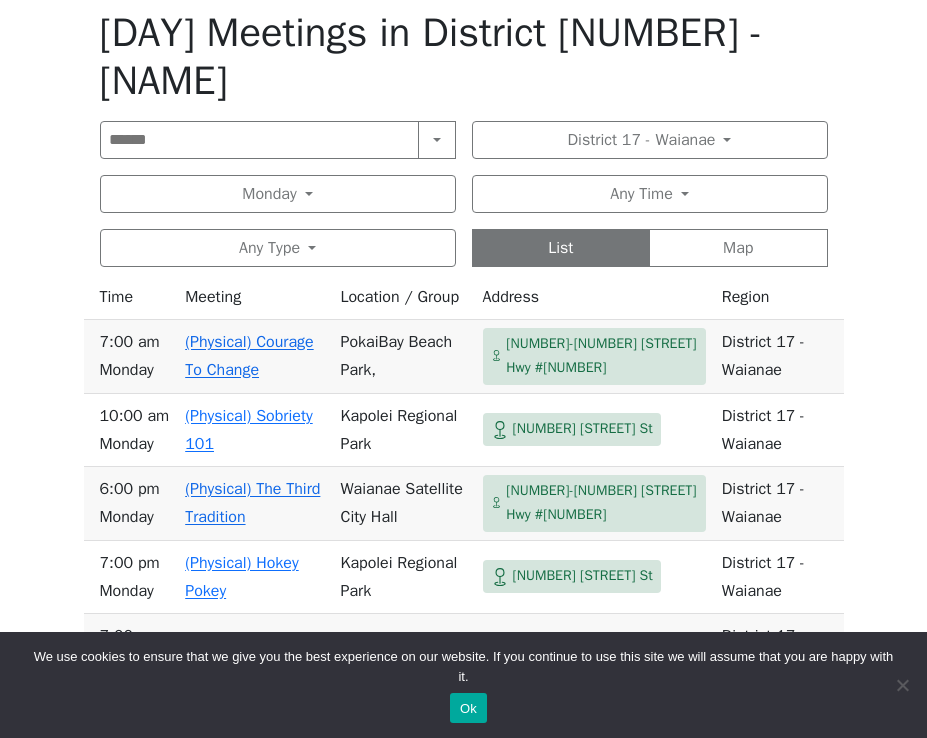 click on "If you know of a meeting listed here that NO LONGER MEETS, please call Central Office ([PHONE]) so we can remove it. To list a new meeting, submit an Add/Change Form under the Meetings drop-down menu.
[DAY] Meetings in District [NUMBER] - [NAME] Search Near Location Near Me District [NUMBER] - [NAME] Anywhere Cyberspace [NUMBER] District [NUMBER] - [NAME] [NUMBER] District [NUMBER] - [NAME] [NUMBER] District [NUMBER] - [NAME] [NUMBER] District [NUMBER] - [NAME] [NUMBER] District [NUMBER] - [NAME] [NUMBER] District [NUMBER] - [NAME] [NUMBER] District [NUMBER] - [NAME] [NUMBER] [CITY] [NUMBER] [DAY] Any Day [DAY] [NUMBER] [DAY] [NUMBER] [DAY] [NUMBER] [DAY] [NUMBER] [DAY] [NUMBER] [DAY] [NUMBER] Any Time Any Time Morning [NUMBER] Midday [NUMBER] Evening [NUMBER] Night [NUMBER] Any Type Any Type In-person [NUMBER] Online [NUMBER] [NAME] [NUMBER] [NAME] [NUMBER] ..." at bounding box center [463, 292] 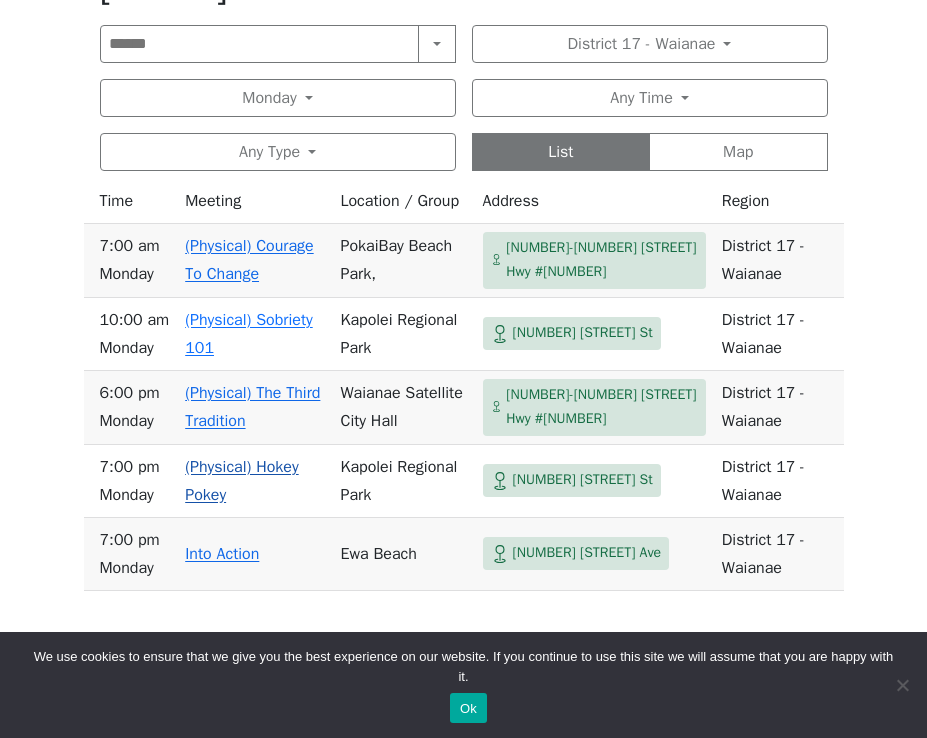 scroll, scrollTop: 884, scrollLeft: 0, axis: vertical 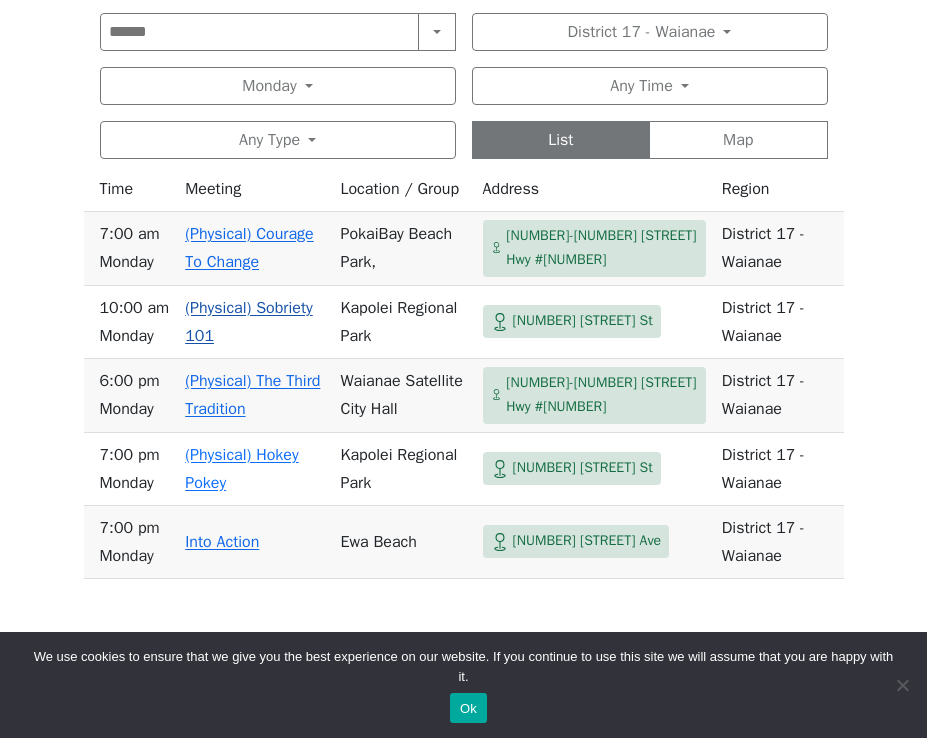 click on "[NUMBER] [STREET] St" at bounding box center [583, 321] 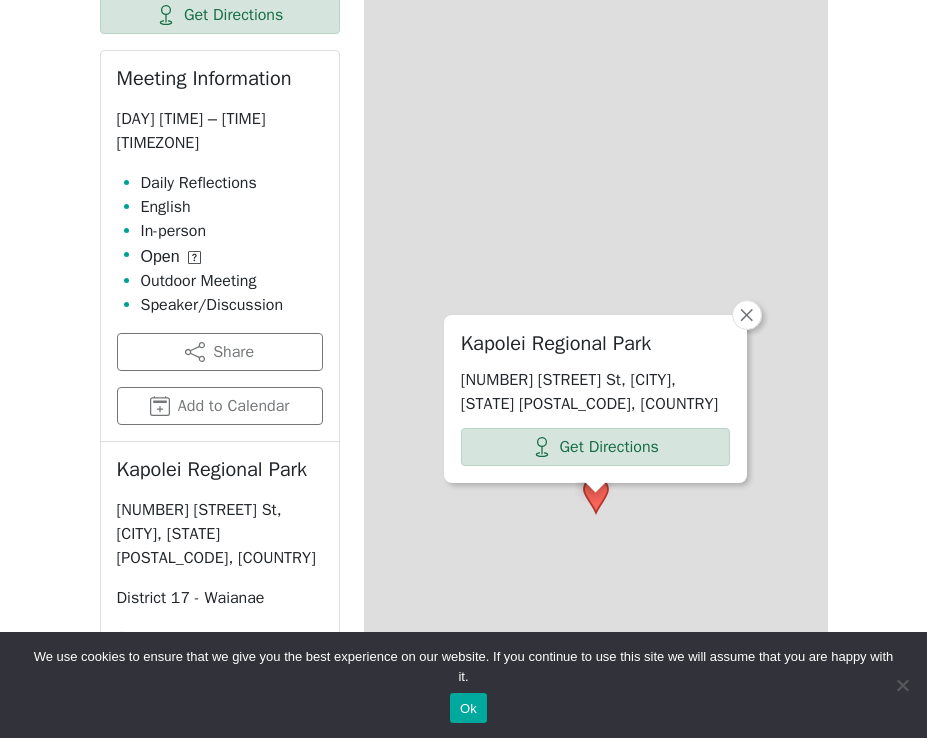 scroll, scrollTop: 768, scrollLeft: 0, axis: vertical 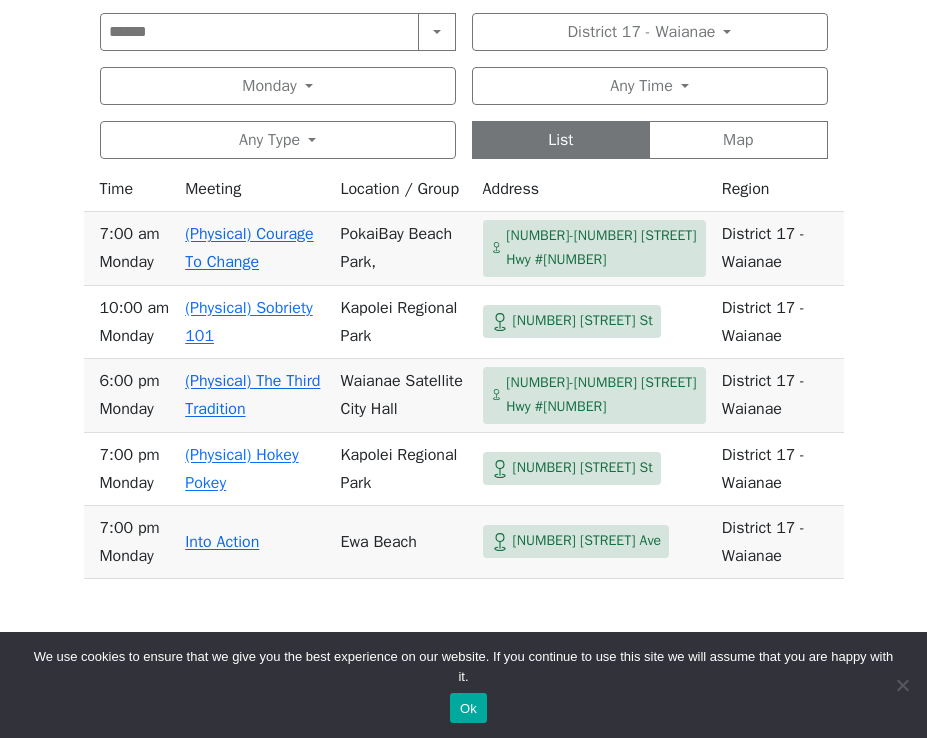 click on "[NUMBER]-[NUMBER] [STREET] Hwy #[NUMBER]" at bounding box center [602, 395] 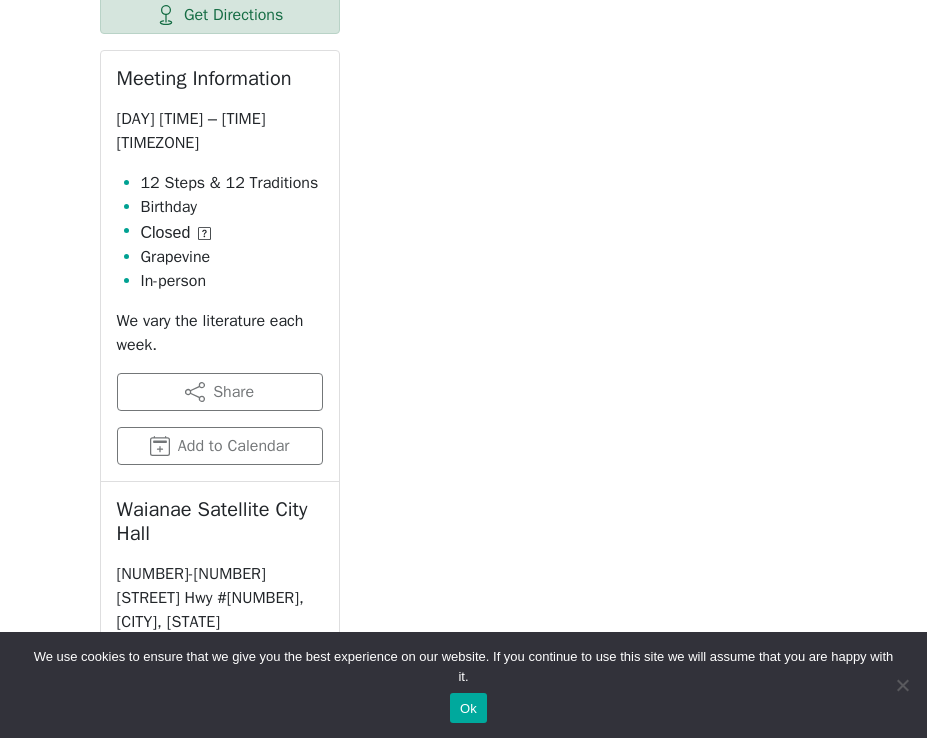 scroll, scrollTop: 768, scrollLeft: 0, axis: vertical 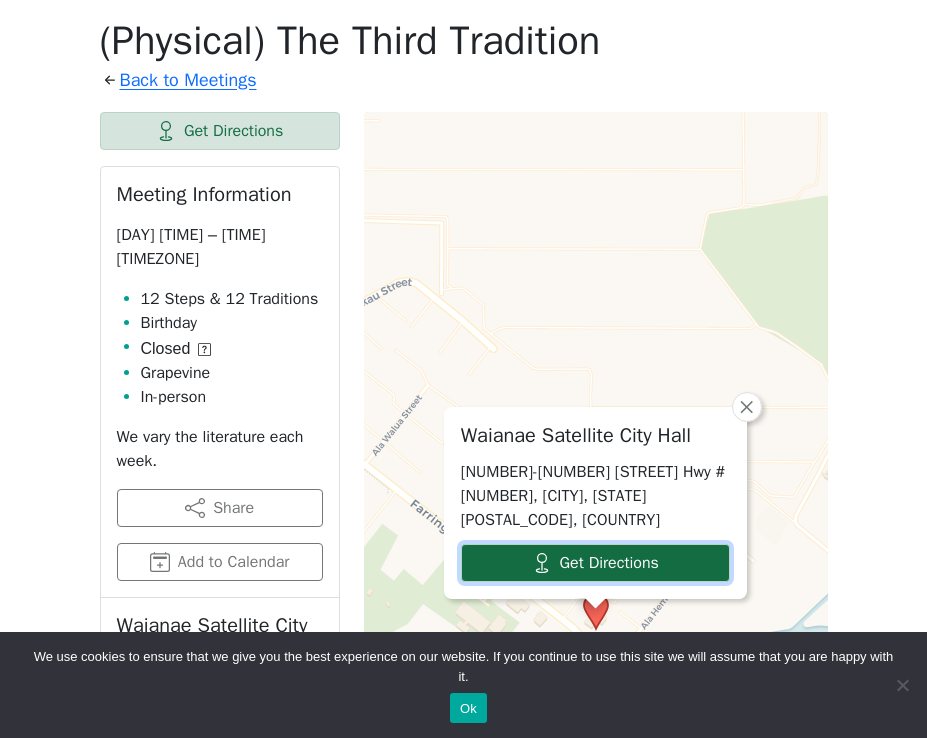 click on "Get Directions" at bounding box center [595, 563] 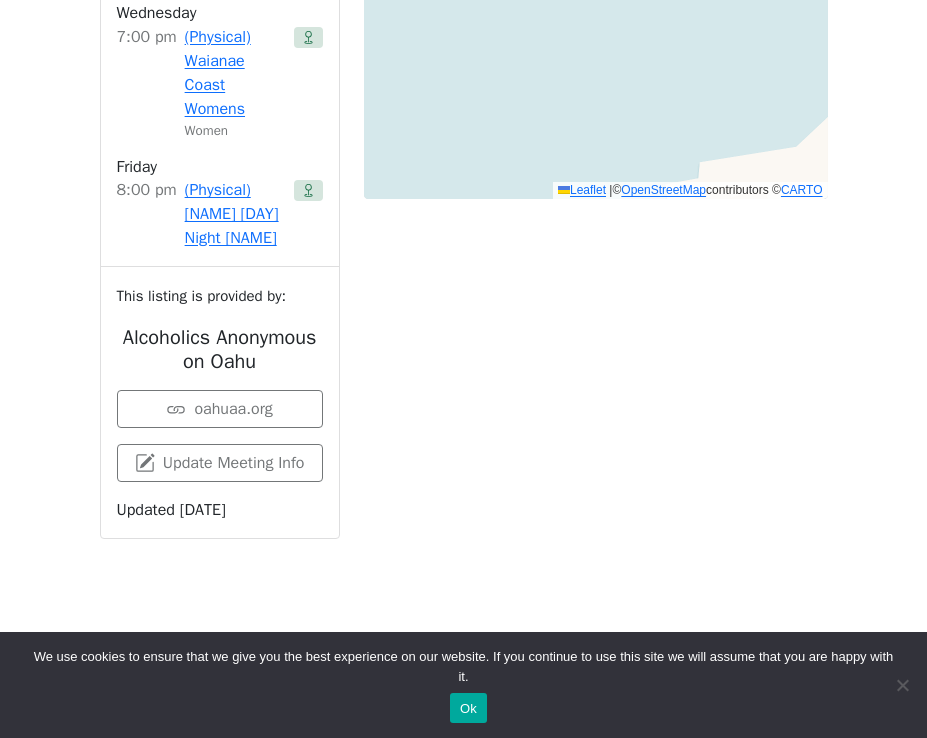 scroll, scrollTop: 1687, scrollLeft: 0, axis: vertical 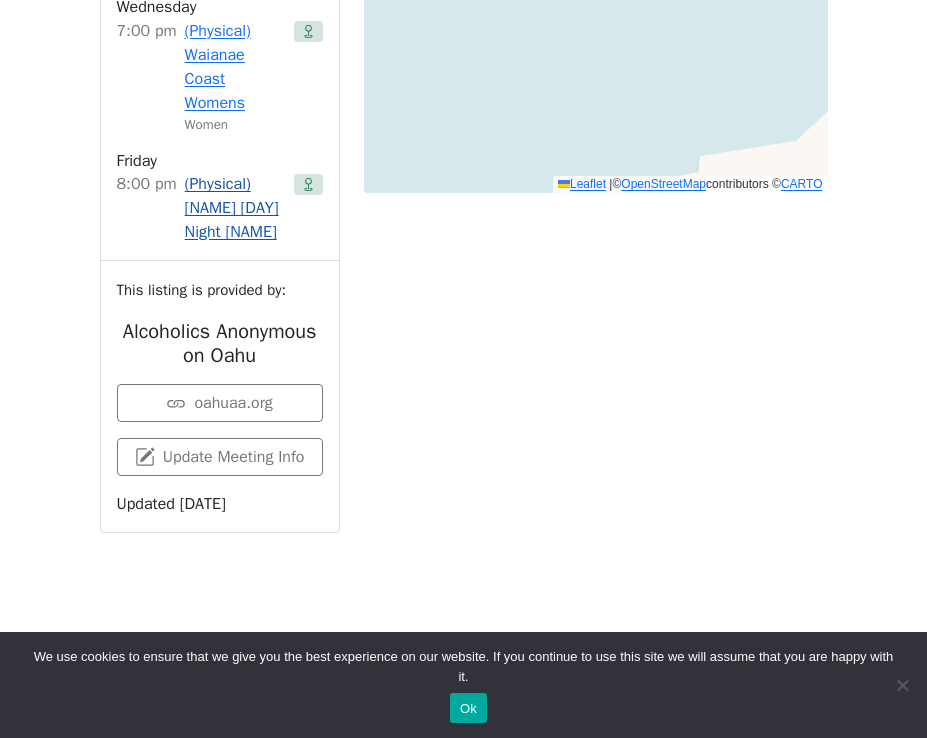 click on "(Physical) [NAME] [DAY] Night [NAME]" at bounding box center [235, 208] 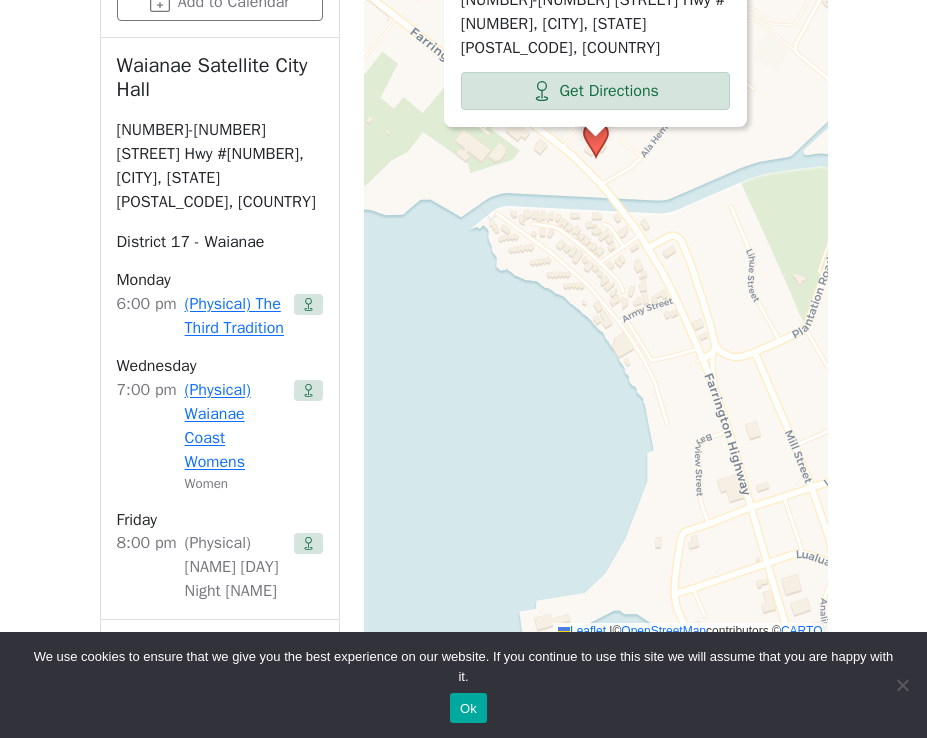 scroll, scrollTop: 1252, scrollLeft: 0, axis: vertical 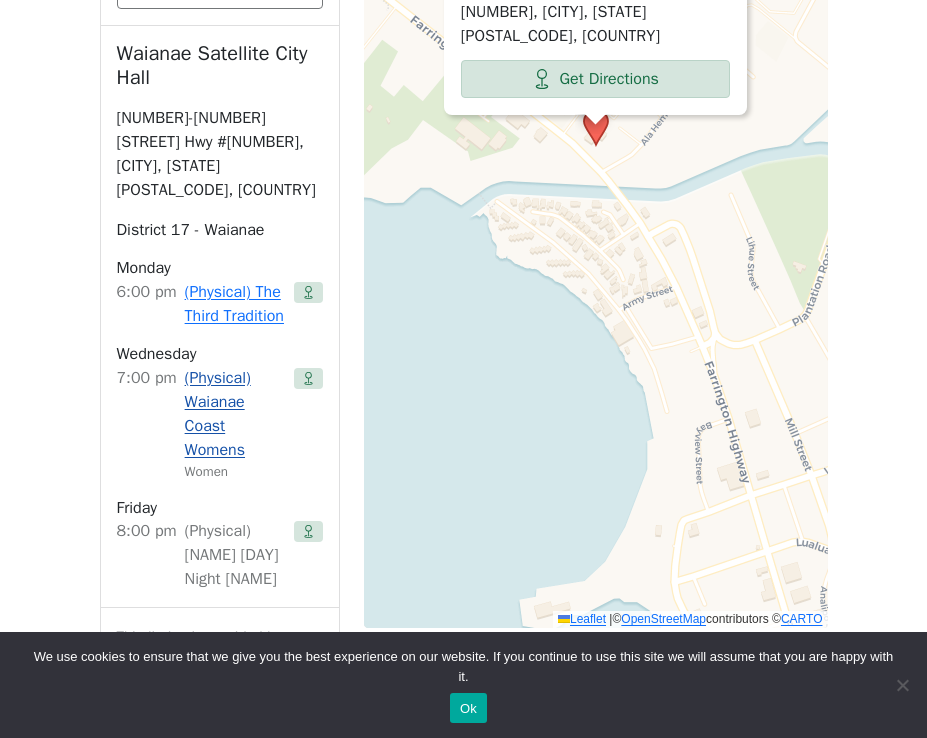 click on "(Physical) Waianae Coast Womens" at bounding box center [235, 414] 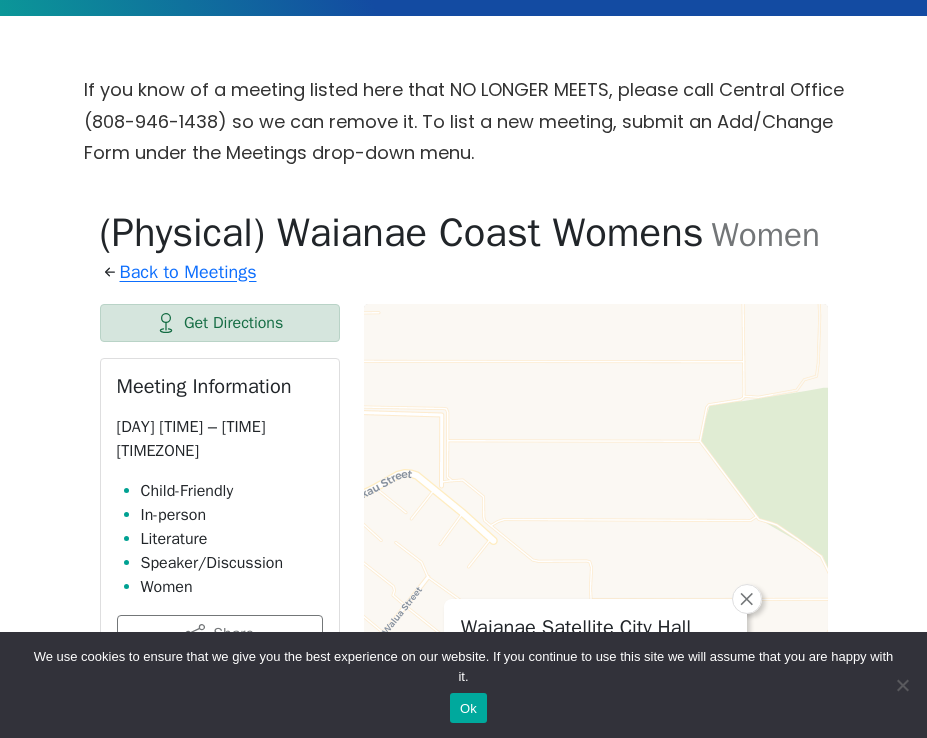 scroll, scrollTop: 570, scrollLeft: 0, axis: vertical 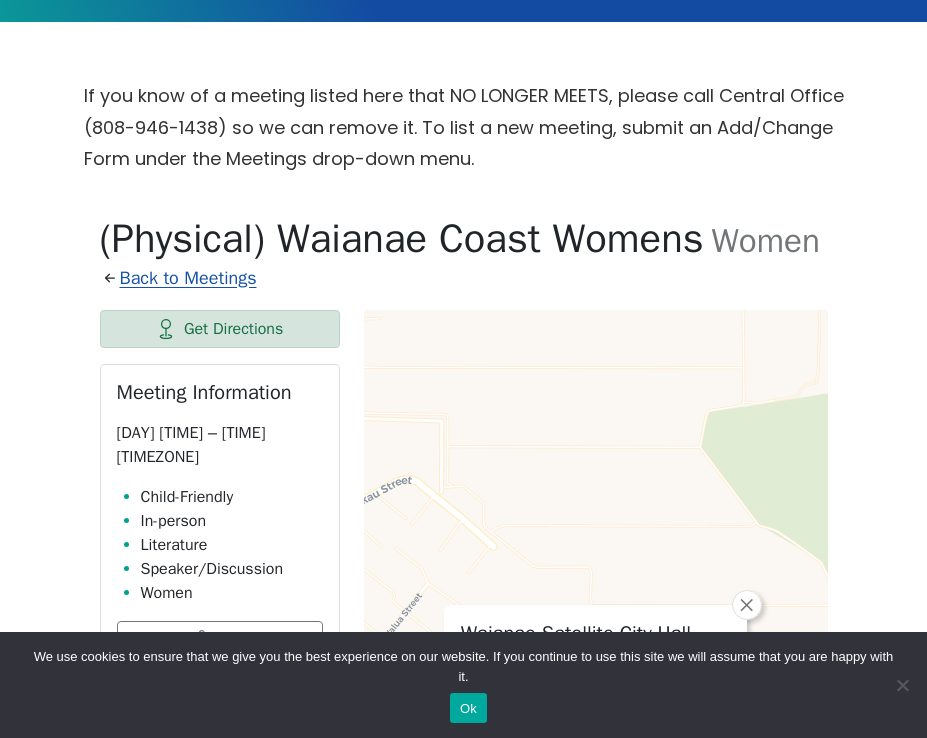 click on "Back to Meetings" at bounding box center (188, 279) 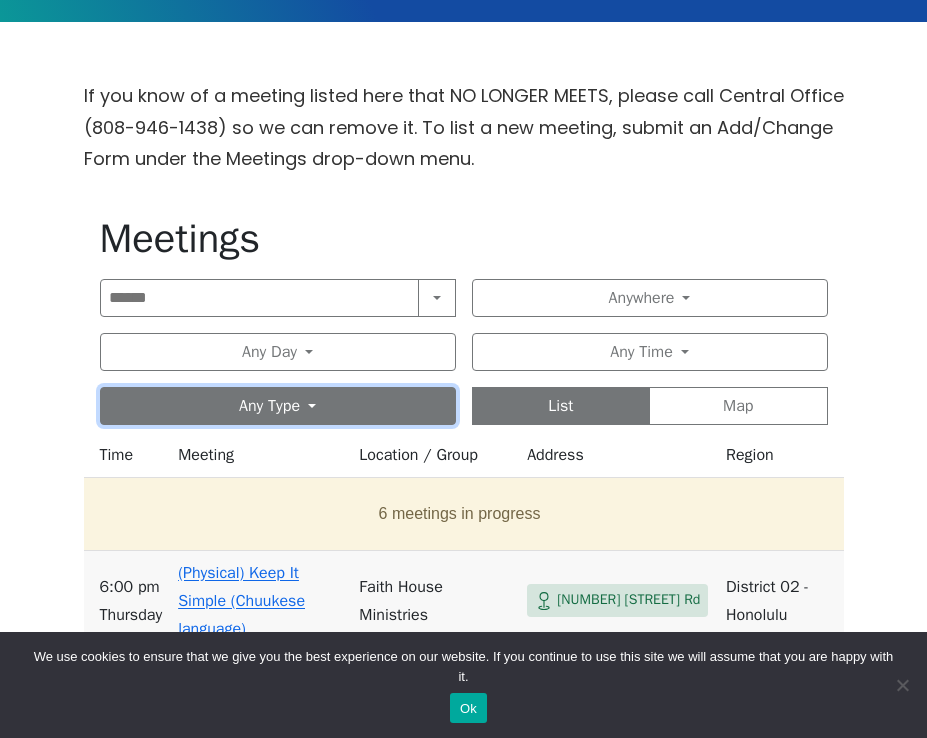 click on "Any Type" at bounding box center (278, 406) 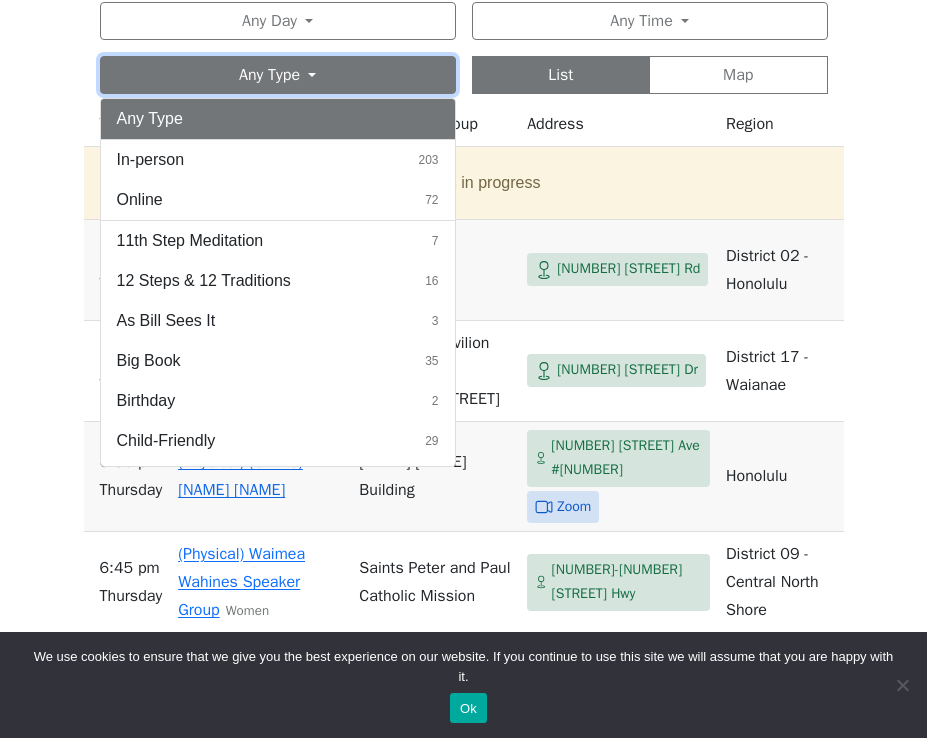 scroll, scrollTop: 907, scrollLeft: 0, axis: vertical 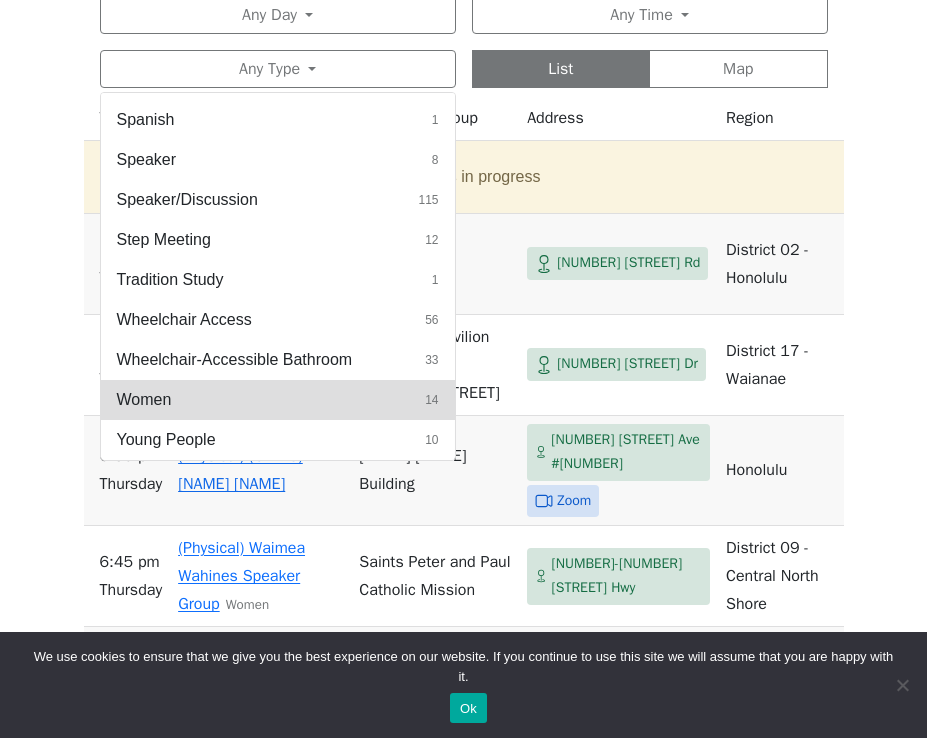 click on "Women 14" at bounding box center [278, 400] 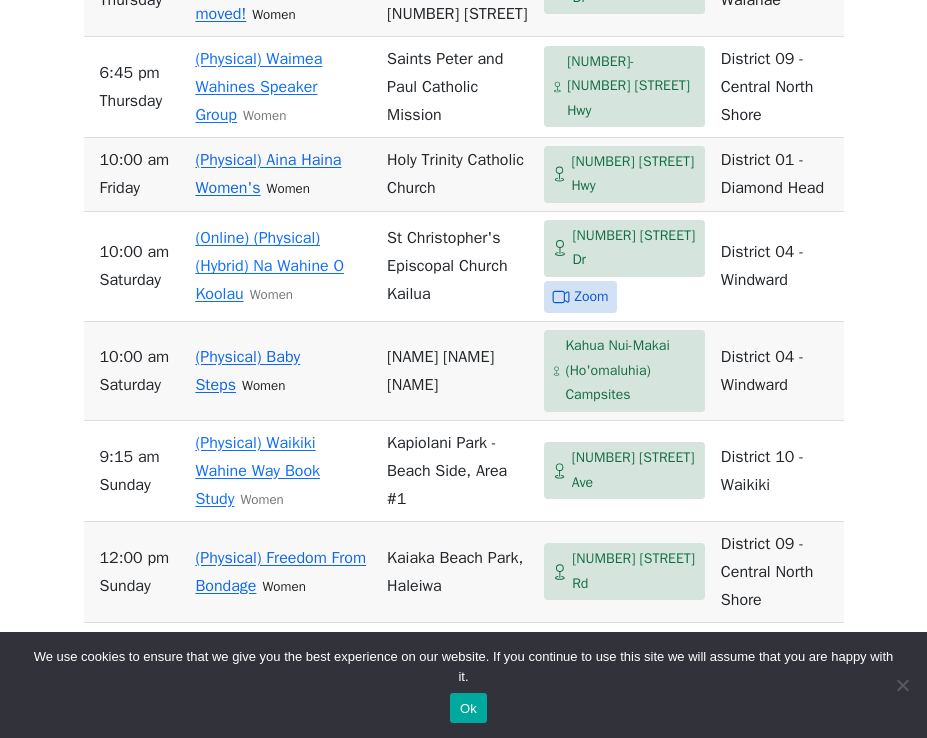 scroll, scrollTop: 1119, scrollLeft: 0, axis: vertical 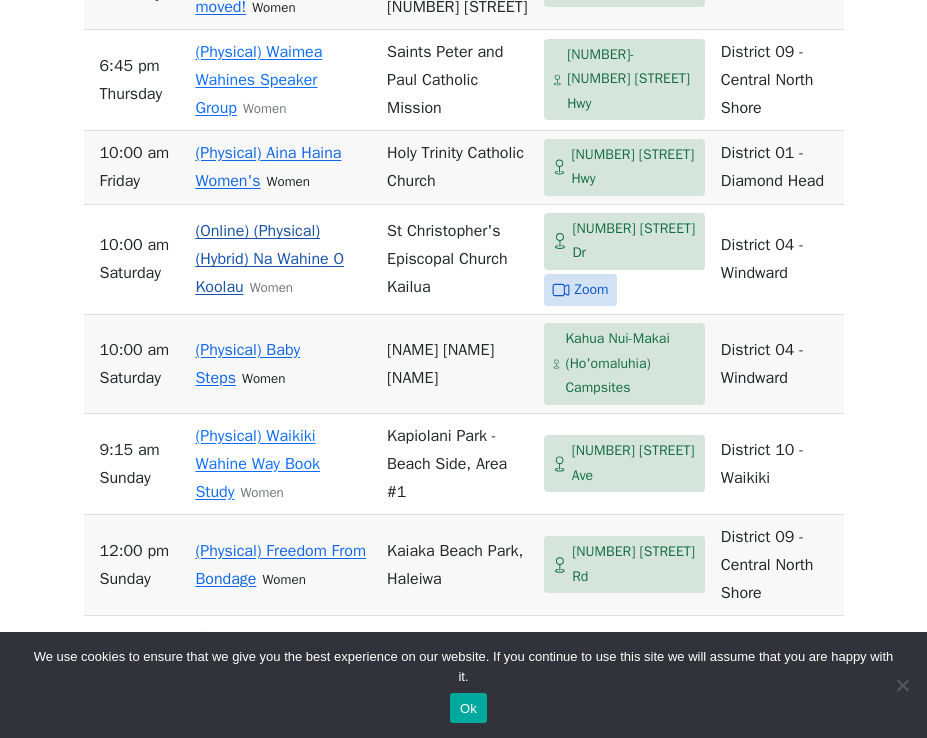 click on "(Online) (Physical) (Hybrid) Na Wahine O Koolau" at bounding box center (269, 259) 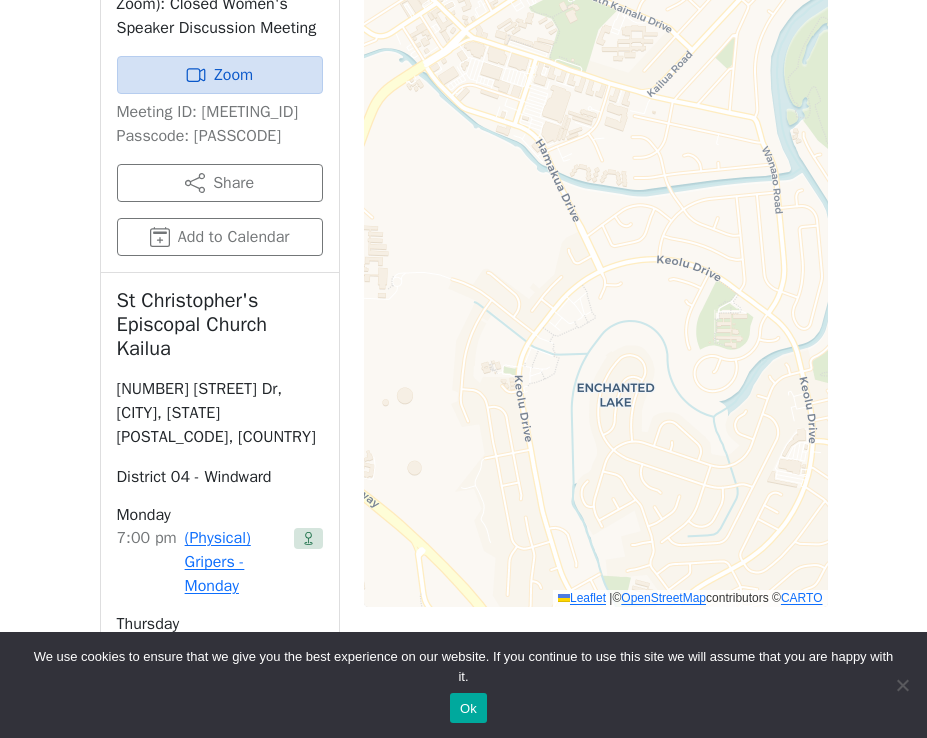 scroll, scrollTop: 1322, scrollLeft: 0, axis: vertical 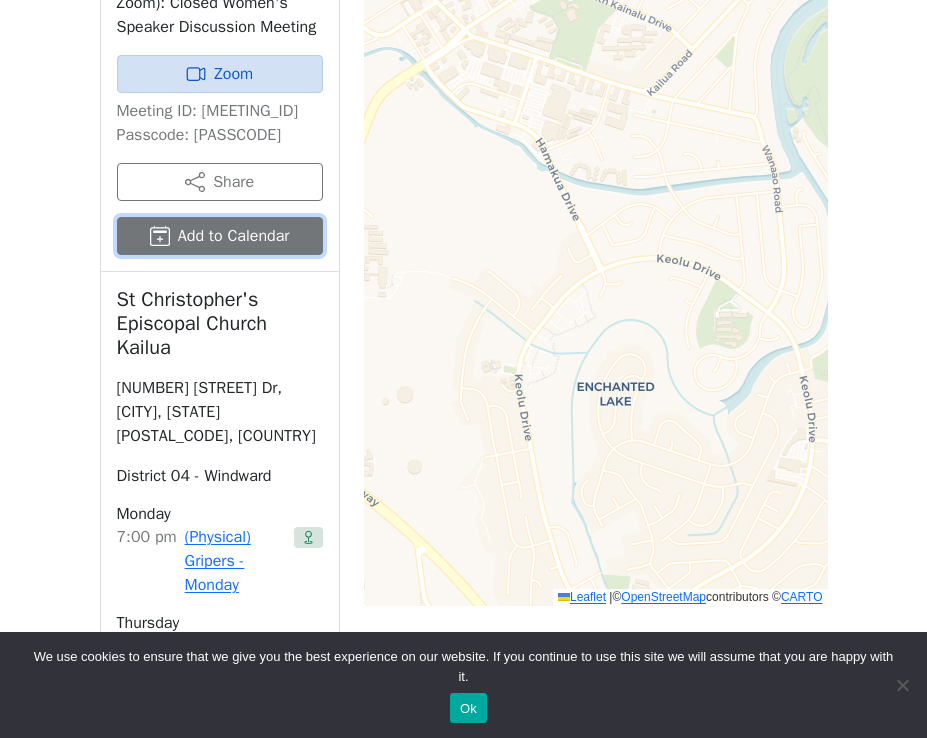 click on "Add to Calendar" at bounding box center [220, 236] 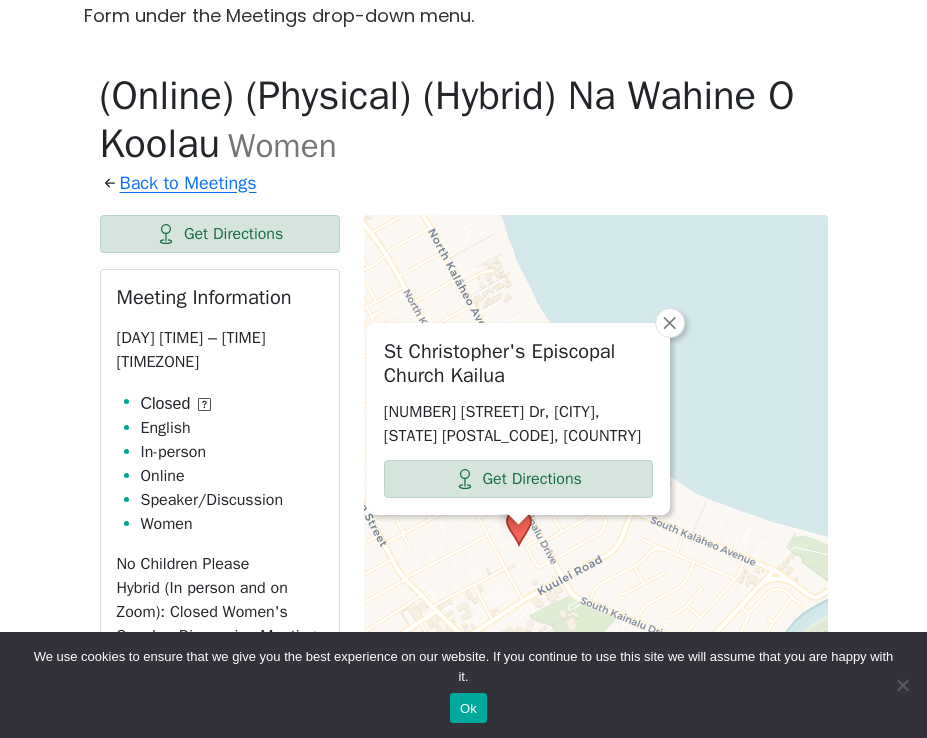 scroll, scrollTop: 714, scrollLeft: 0, axis: vertical 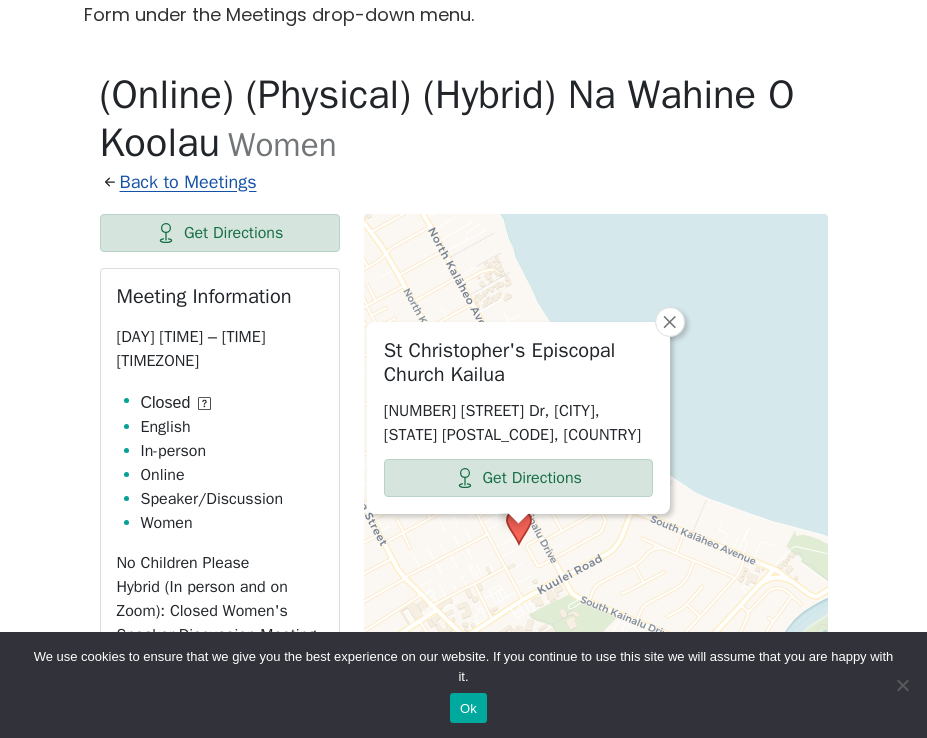 click on "Back to Meetings" at bounding box center (188, 183) 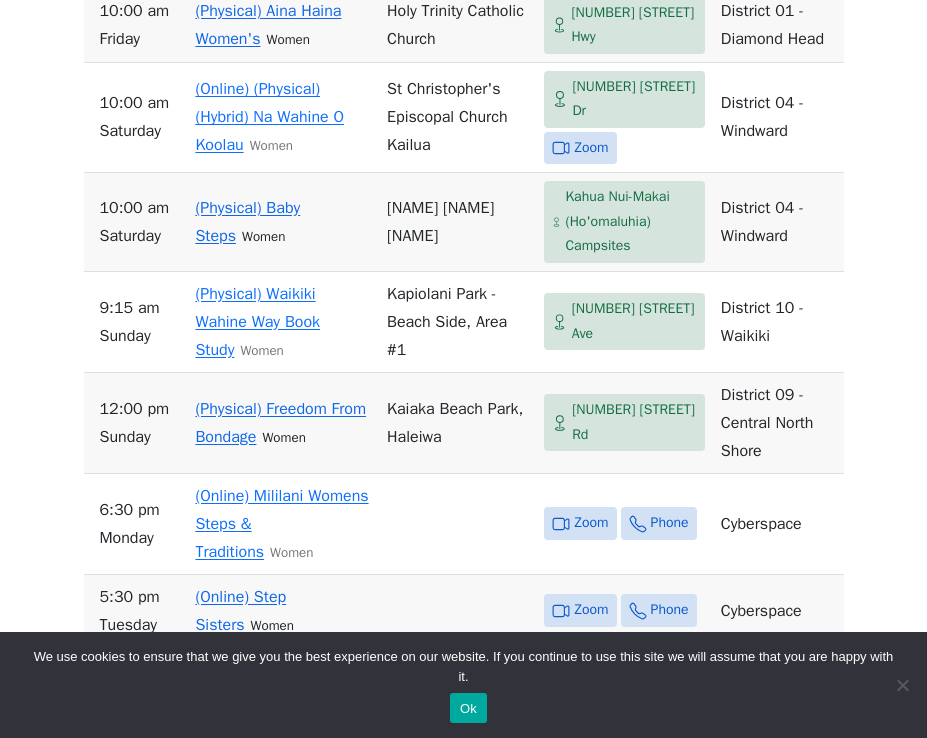 scroll, scrollTop: 1258, scrollLeft: 0, axis: vertical 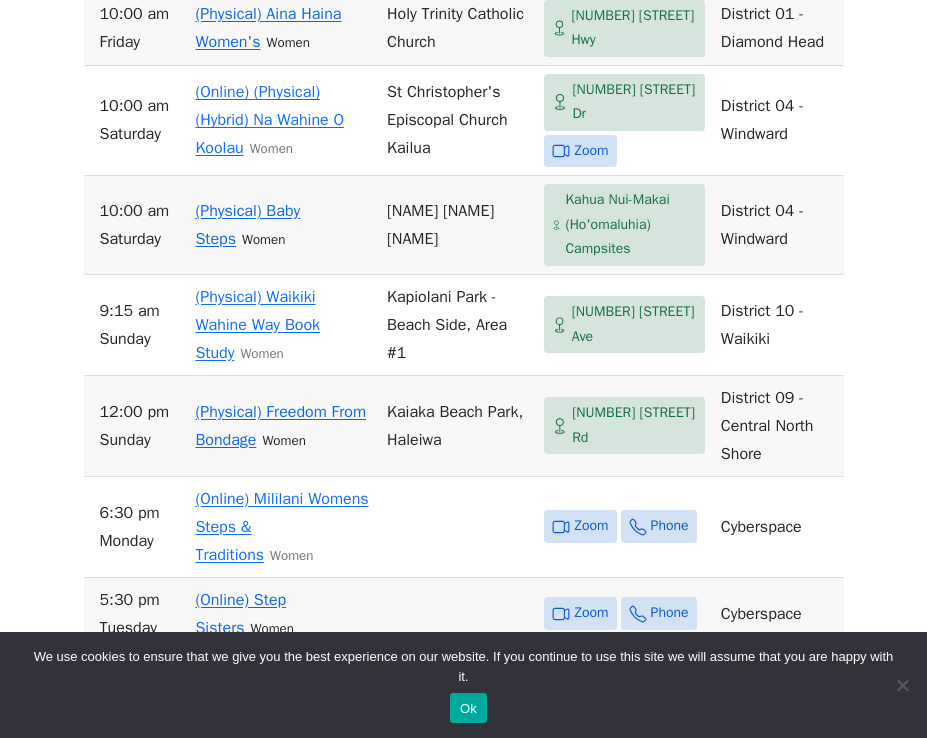 click on "Kahua Nui-Makai (Ho'omaluhia) Campsites" at bounding box center [630, 225] 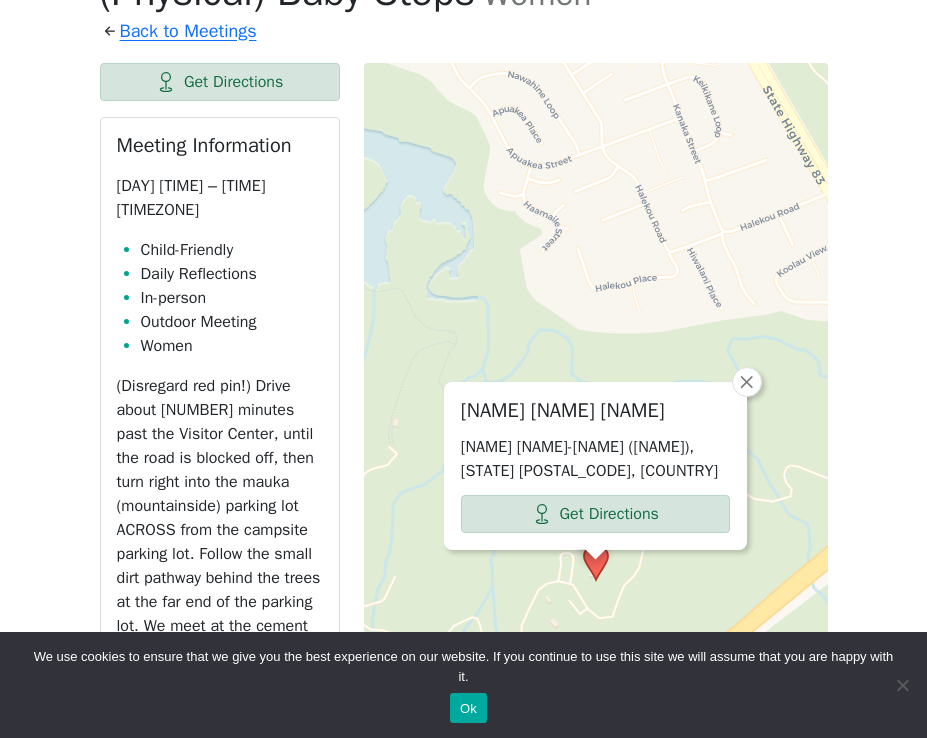 scroll, scrollTop: 830, scrollLeft: 0, axis: vertical 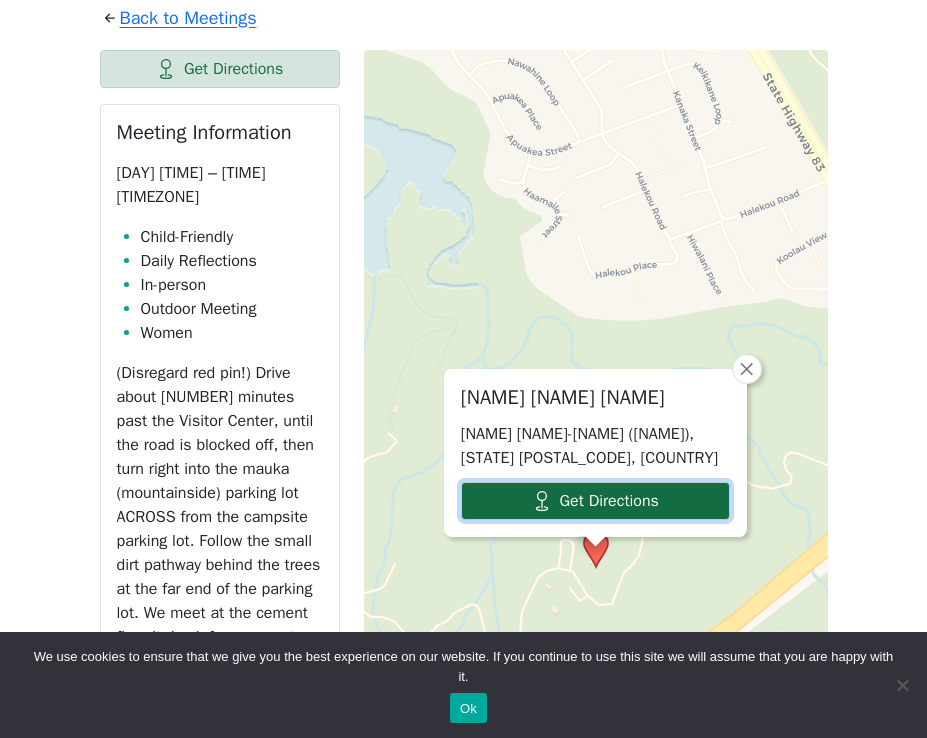 click on "Get Directions" at bounding box center (595, 501) 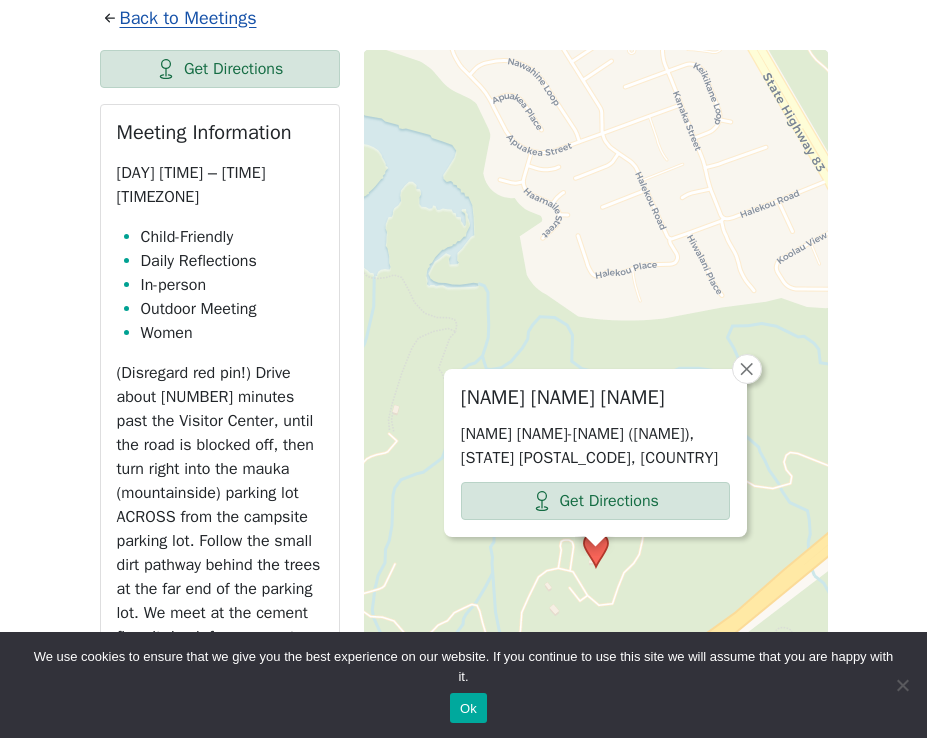 click on "Back to Meetings" at bounding box center (188, 19) 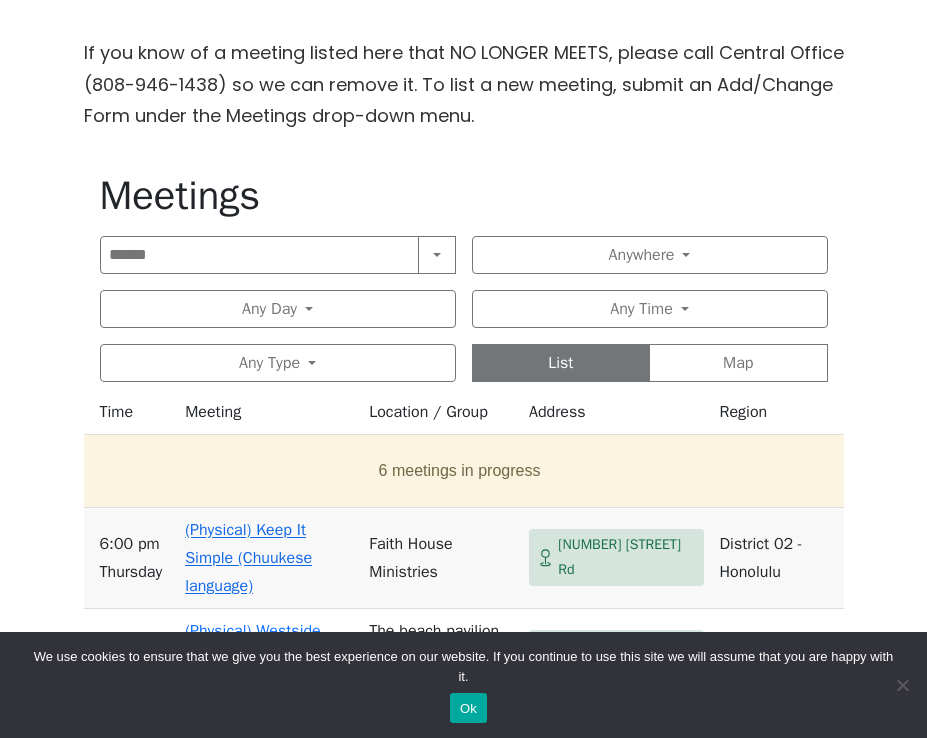 scroll, scrollTop: 618, scrollLeft: 0, axis: vertical 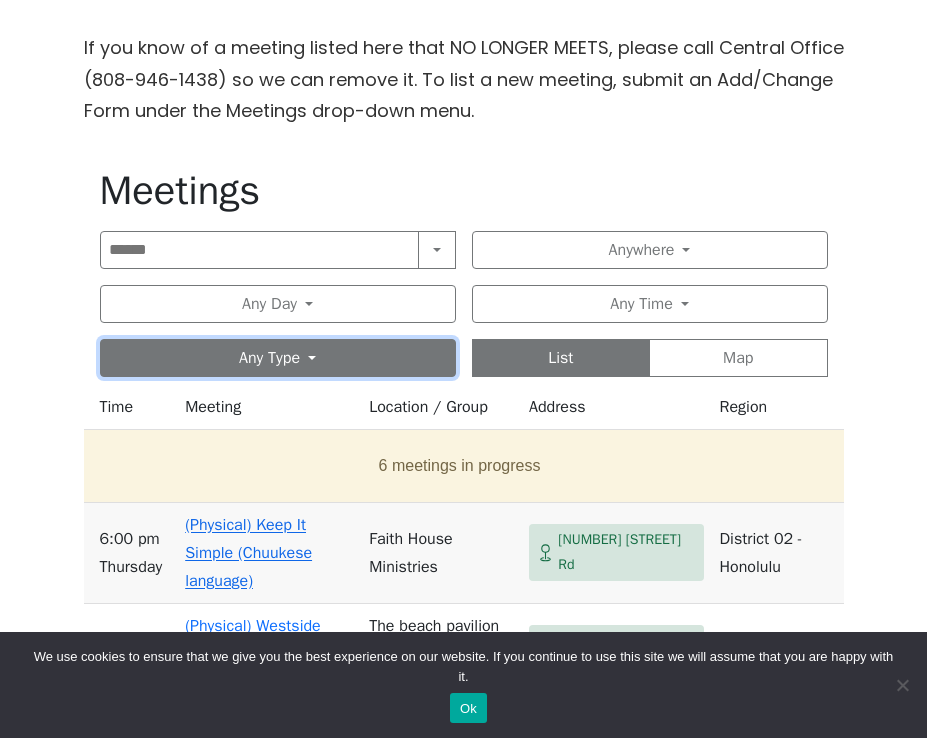 click on "Any Type" at bounding box center (278, 358) 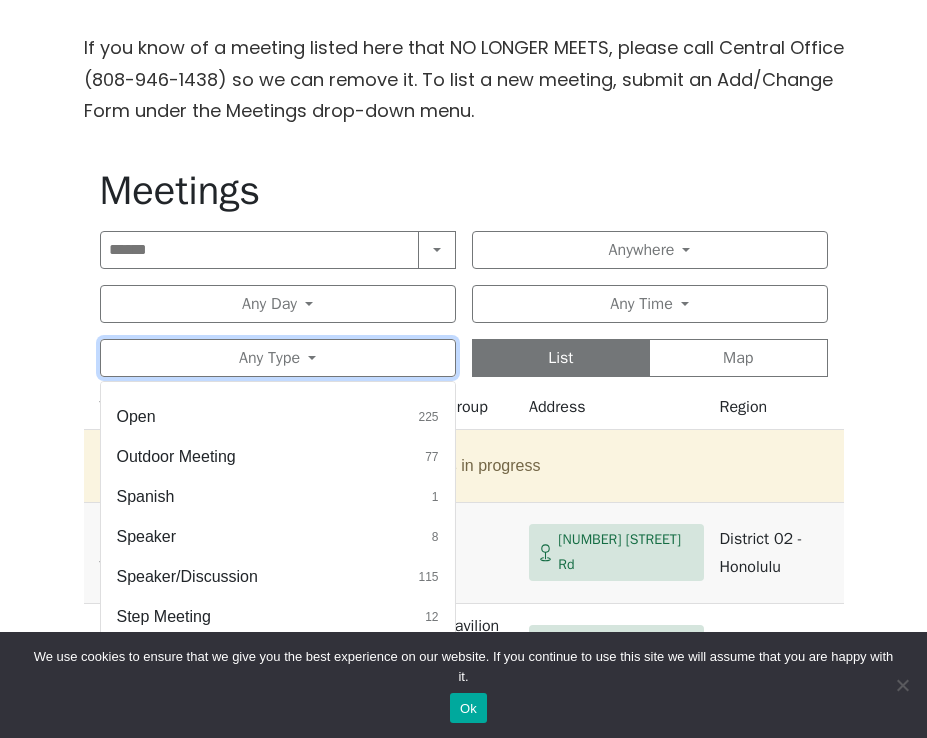 scroll, scrollTop: 875, scrollLeft: 0, axis: vertical 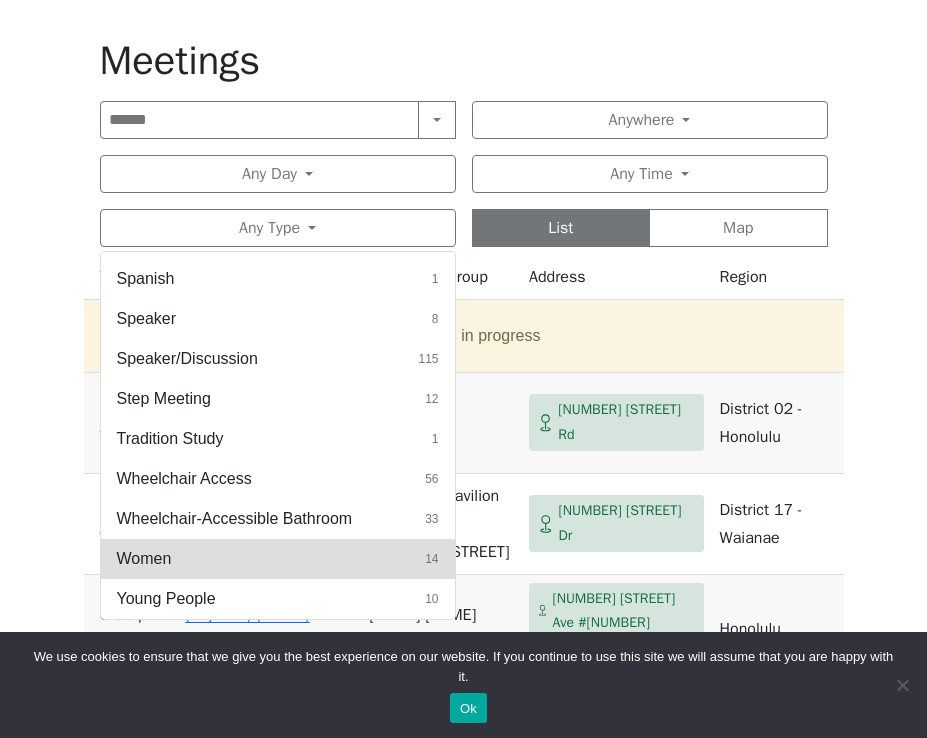 click on "Women 14" at bounding box center [278, 559] 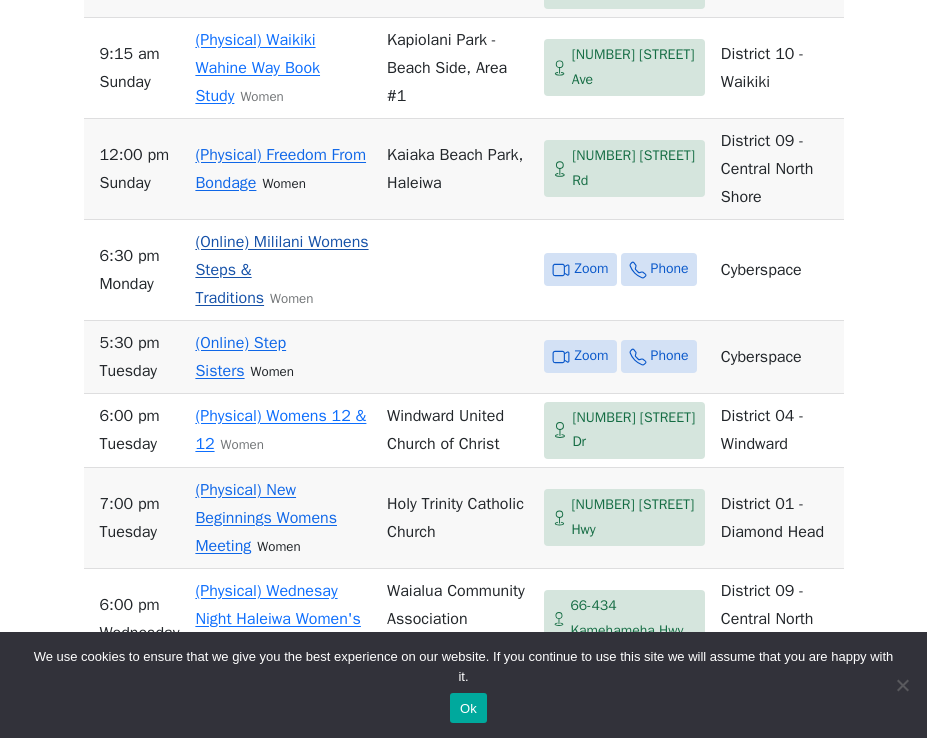scroll, scrollTop: 1520, scrollLeft: 0, axis: vertical 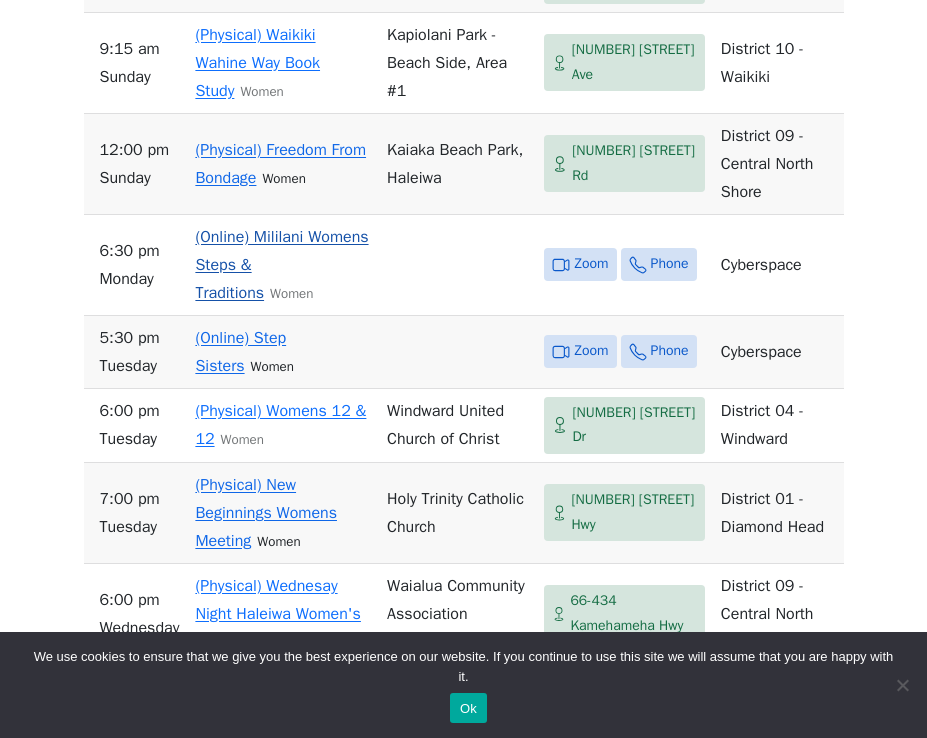 click on "(Online) [CITY] [NAME] Steps & Traditions [NAME]" at bounding box center [283, 265] 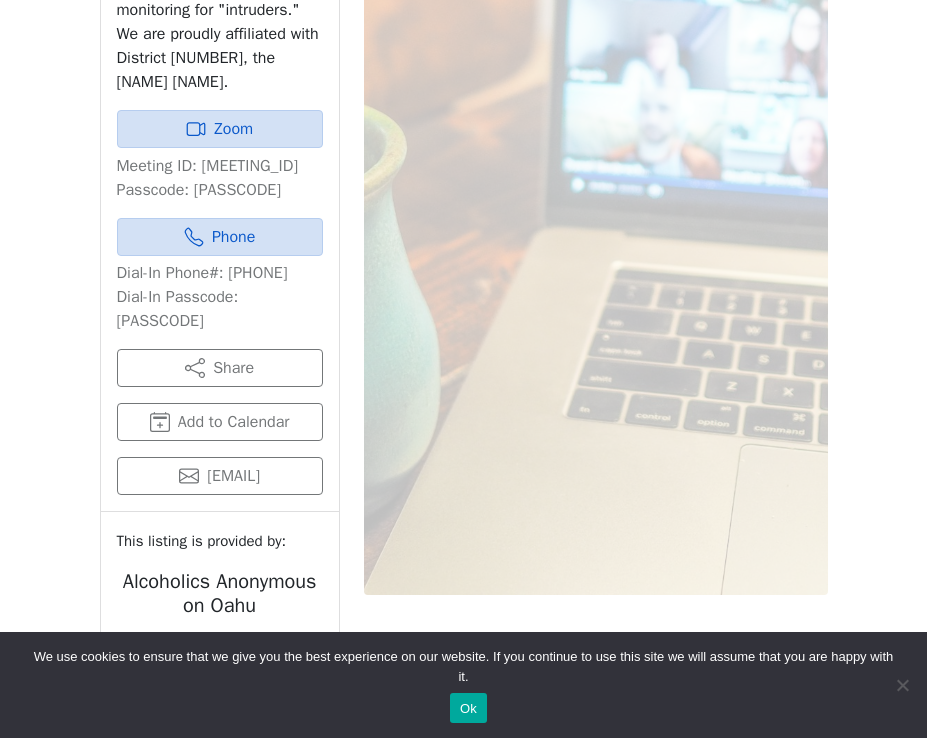 scroll, scrollTop: 1330, scrollLeft: 0, axis: vertical 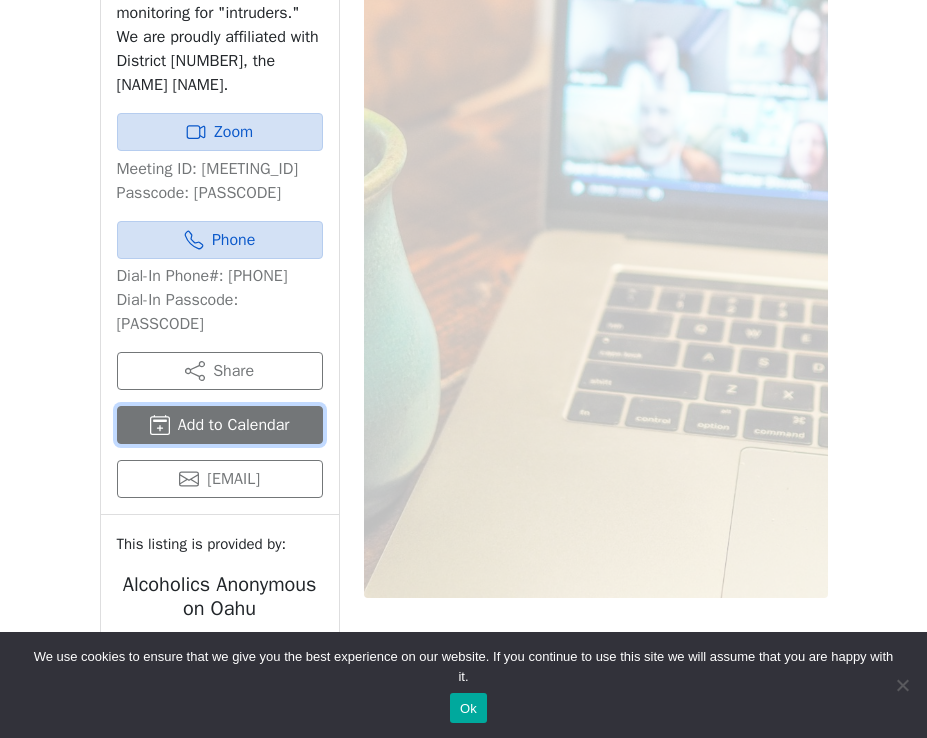 click on "Add to Calendar" at bounding box center (220, 425) 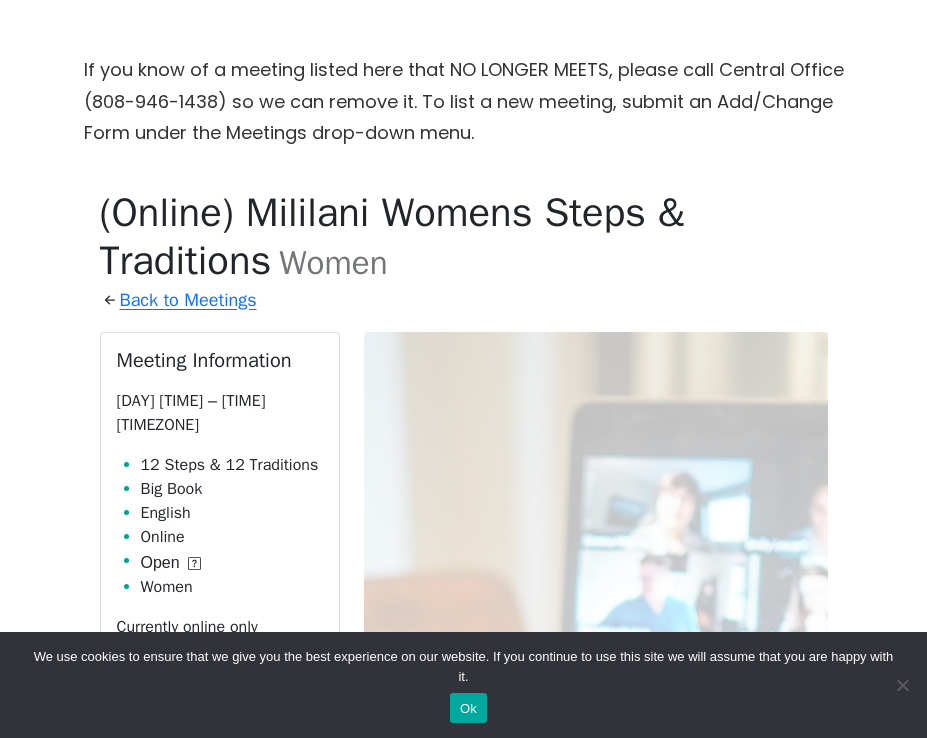 scroll, scrollTop: 594, scrollLeft: 0, axis: vertical 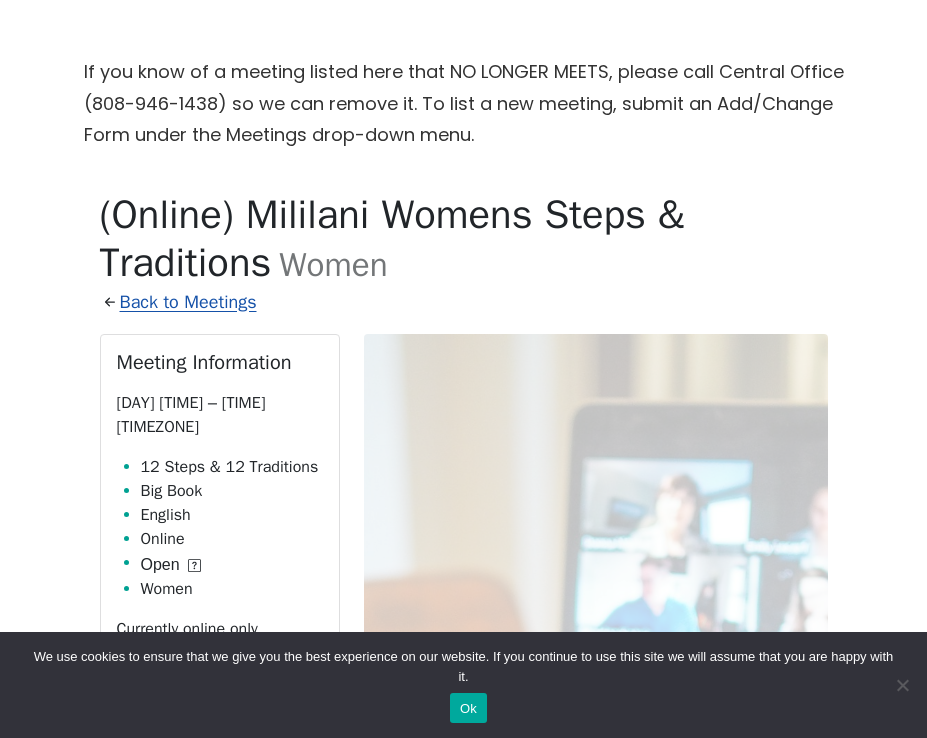 click on "Back to Meetings" at bounding box center (188, 303) 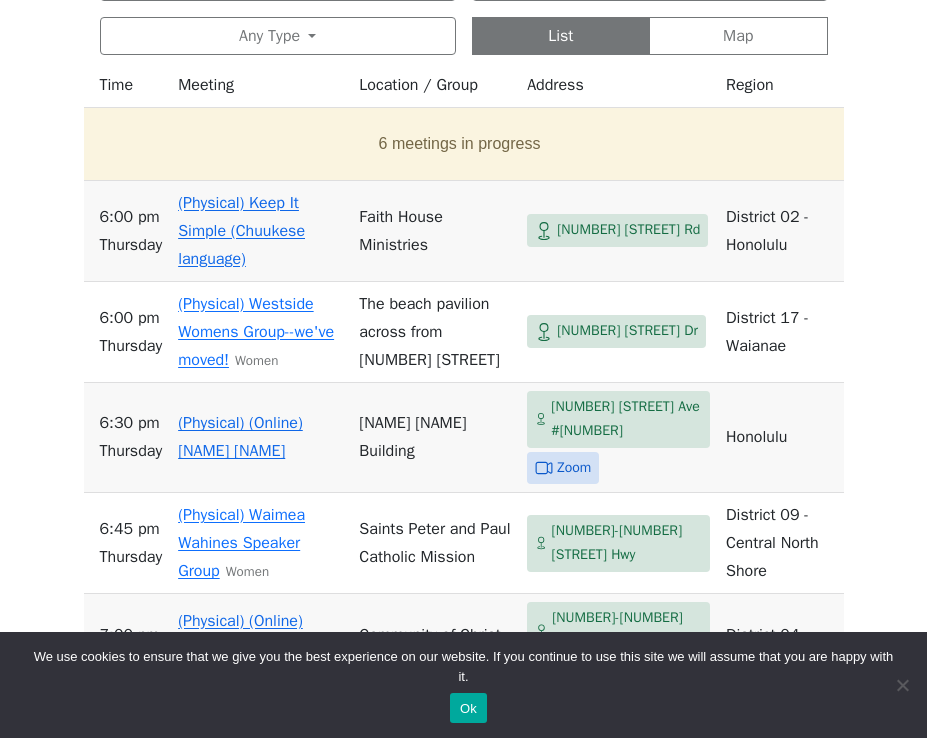 scroll, scrollTop: 953, scrollLeft: 0, axis: vertical 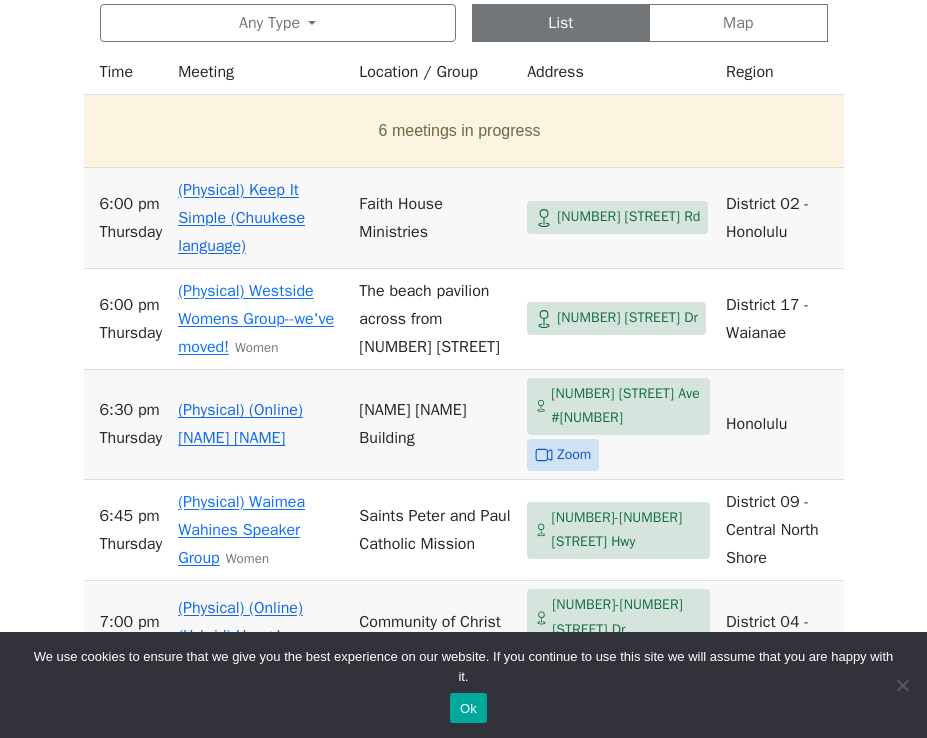 click on "(Physical) Keep It Simple (Chuukese language)" at bounding box center [241, 218] 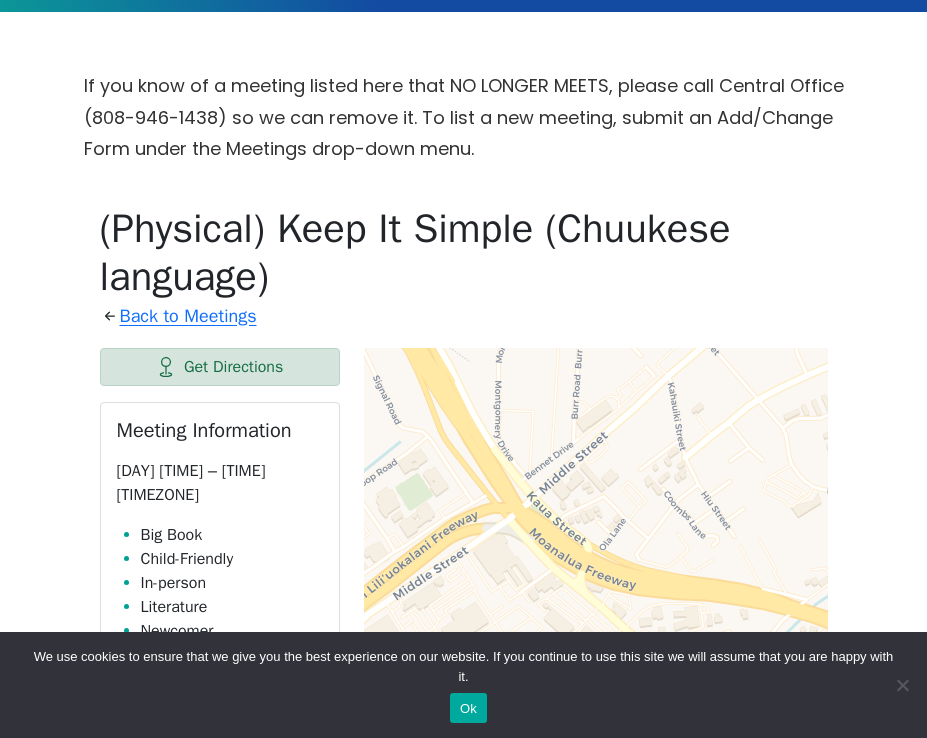 scroll, scrollTop: 592, scrollLeft: 0, axis: vertical 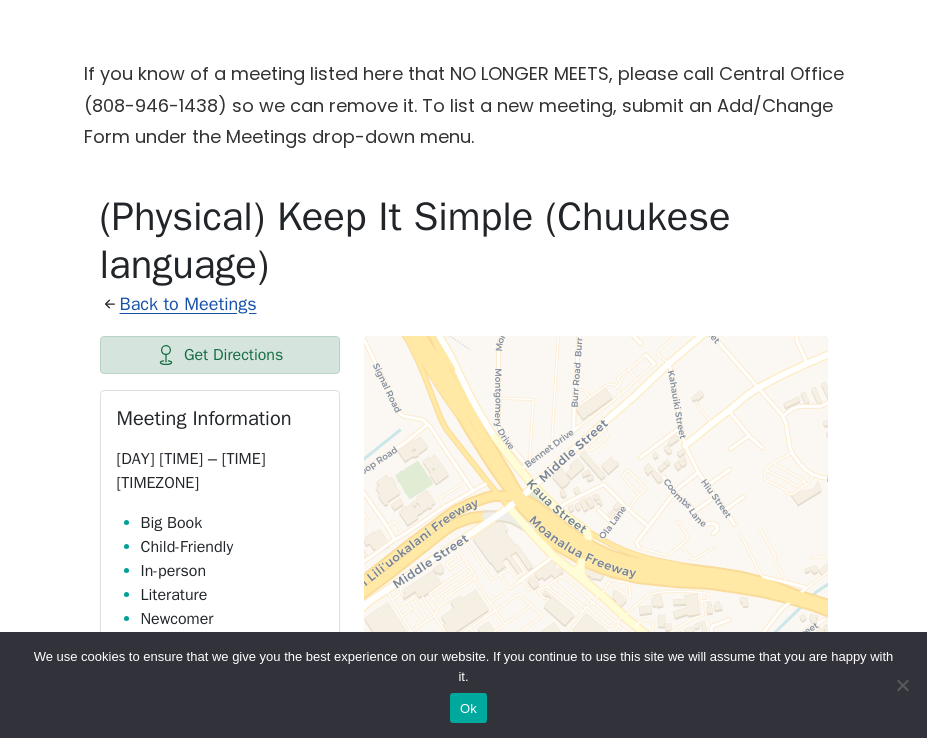 click on "Back to Meetings" at bounding box center [188, 305] 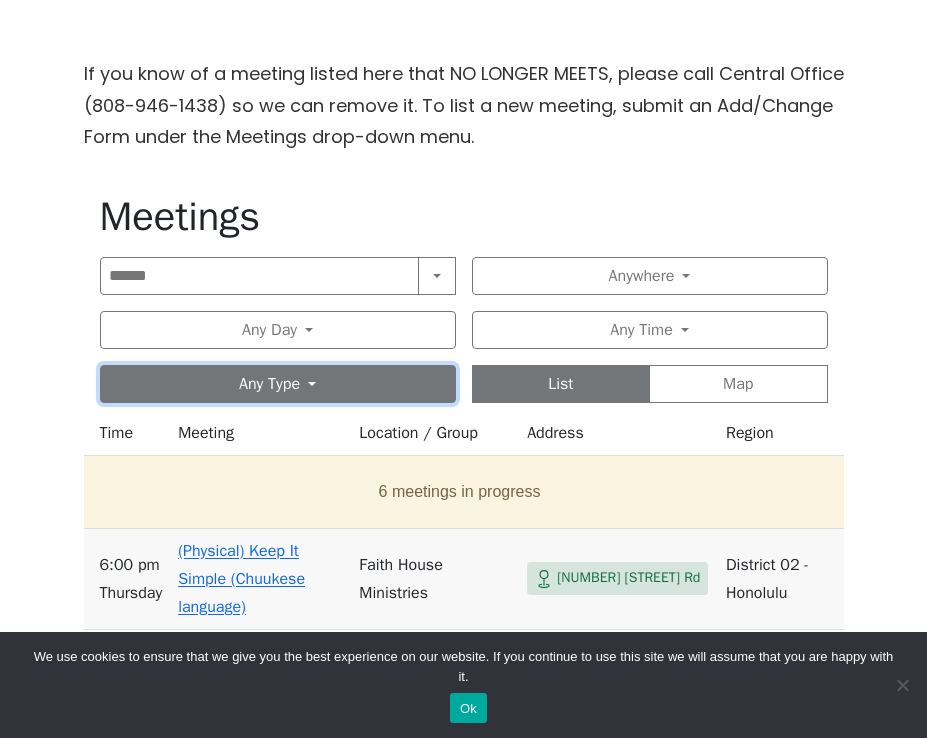 click on "Any Type" at bounding box center [278, 384] 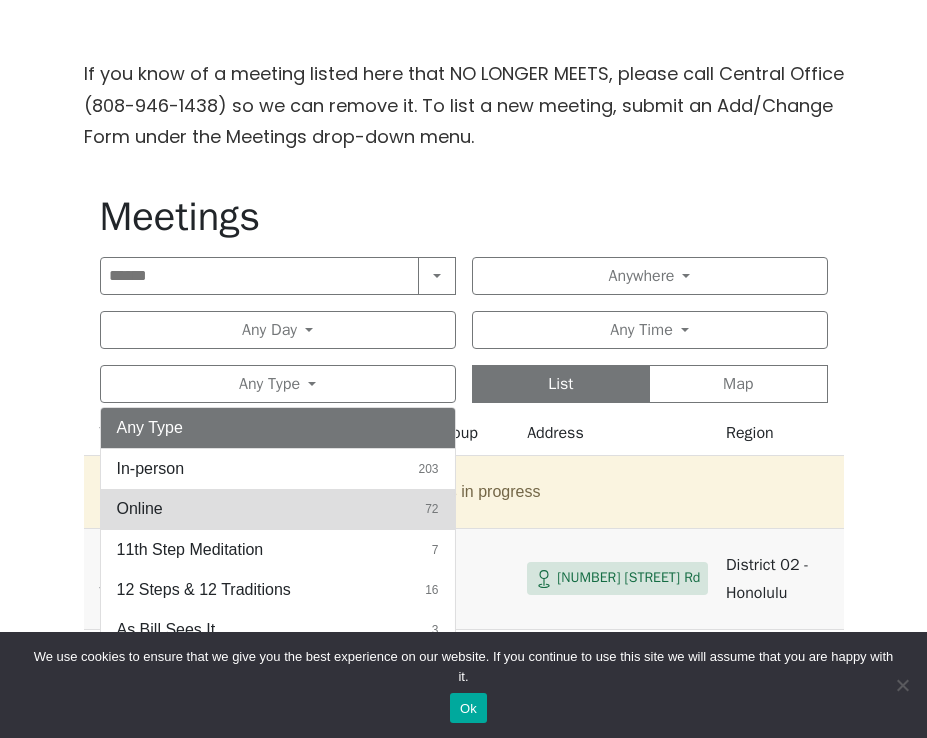 click on "Online [NUMBER]" at bounding box center (278, 509) 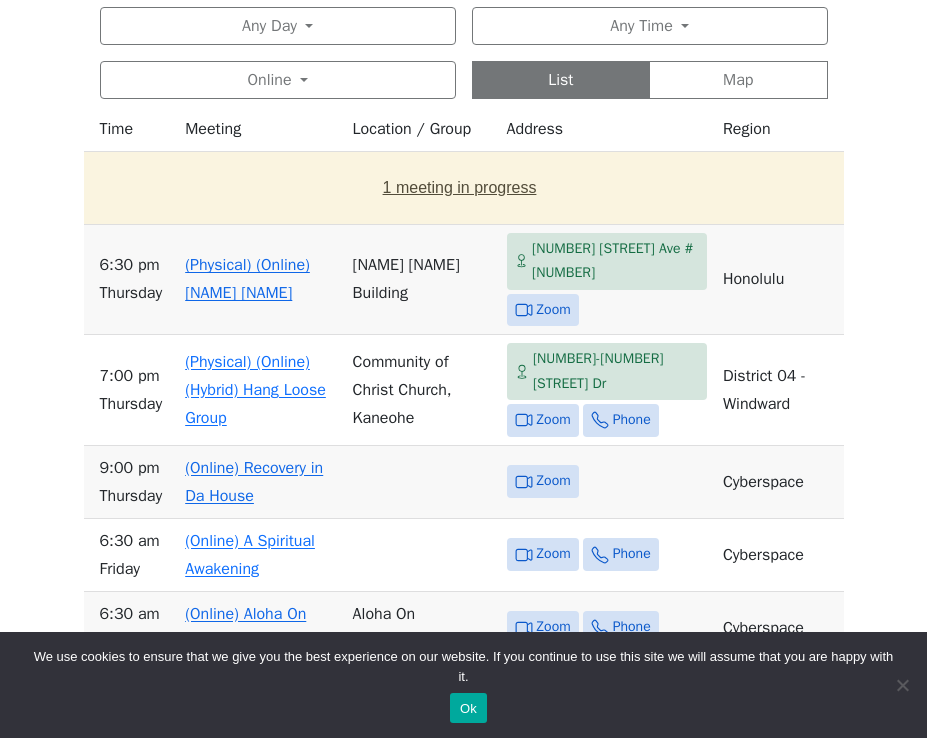 scroll, scrollTop: 898, scrollLeft: 0, axis: vertical 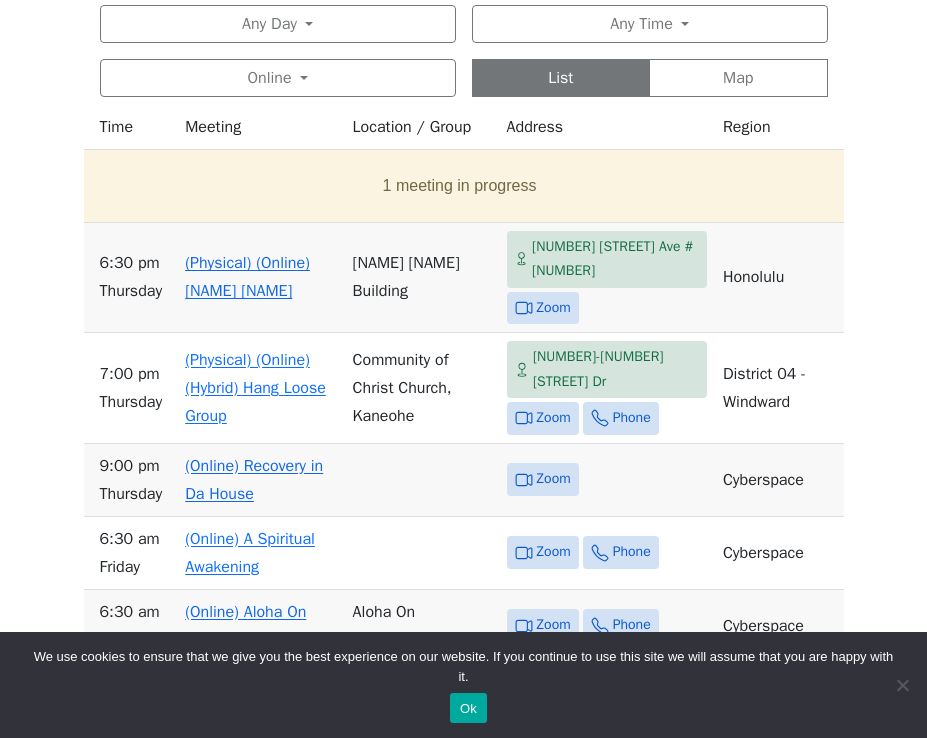 click on "[NUMBER] [STREET] Ave #[NUMBER]" at bounding box center (615, 259) 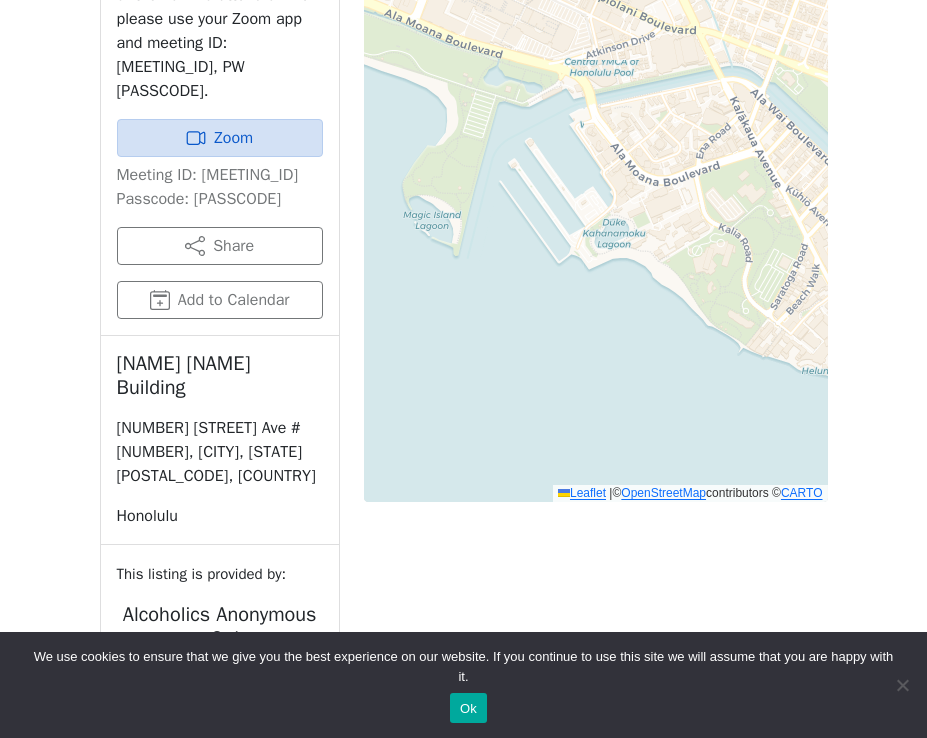 scroll, scrollTop: 1381, scrollLeft: 0, axis: vertical 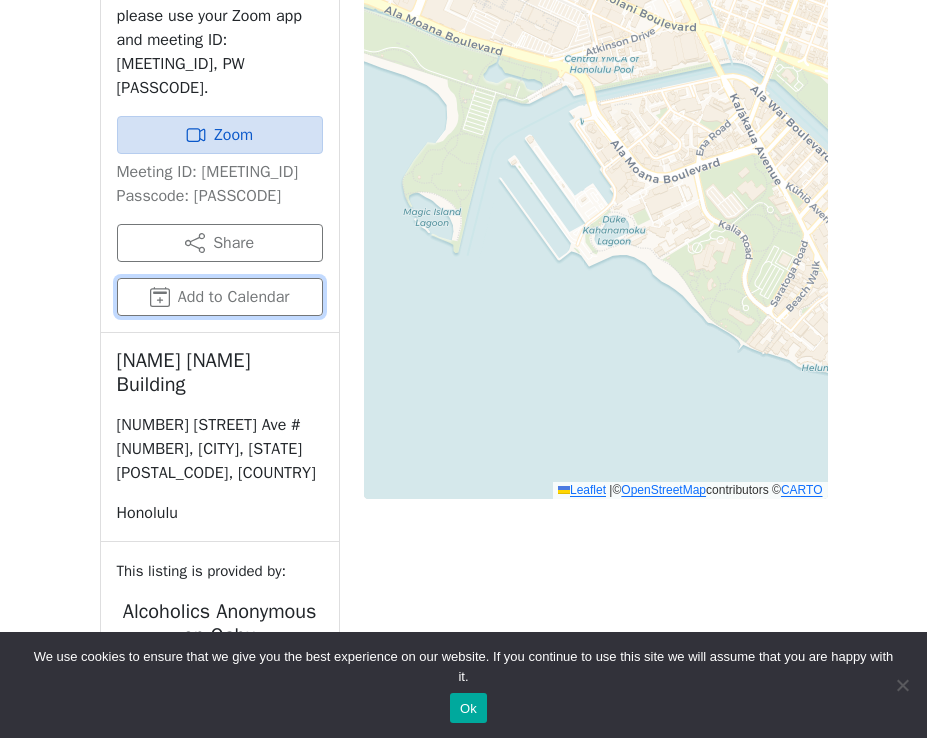 click on "Add to Calendar" at bounding box center (220, 297) 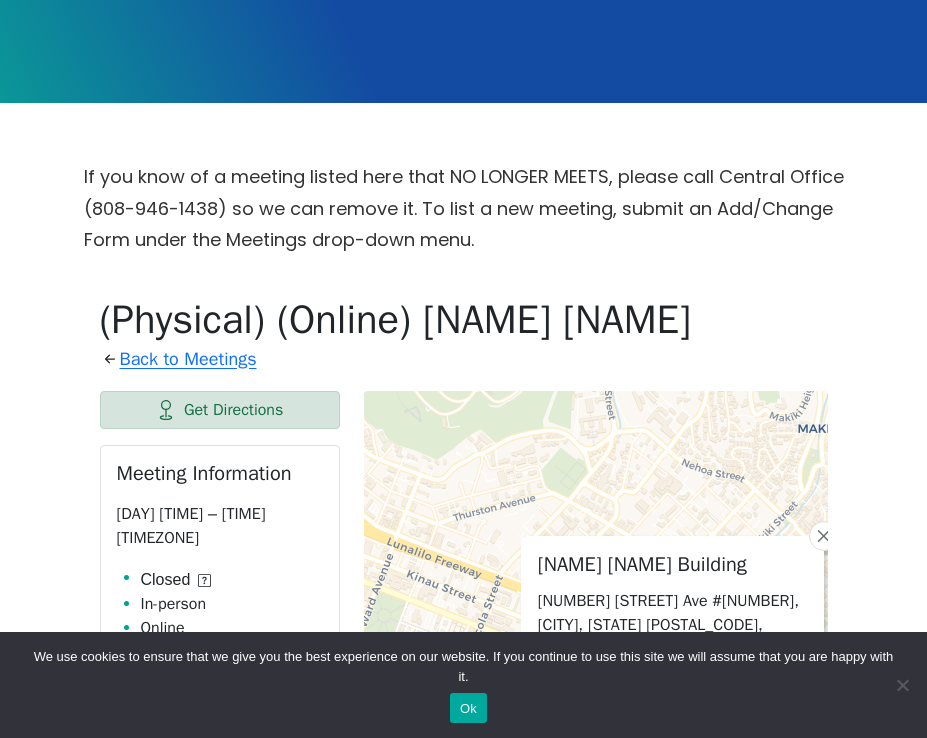 scroll, scrollTop: 494, scrollLeft: 0, axis: vertical 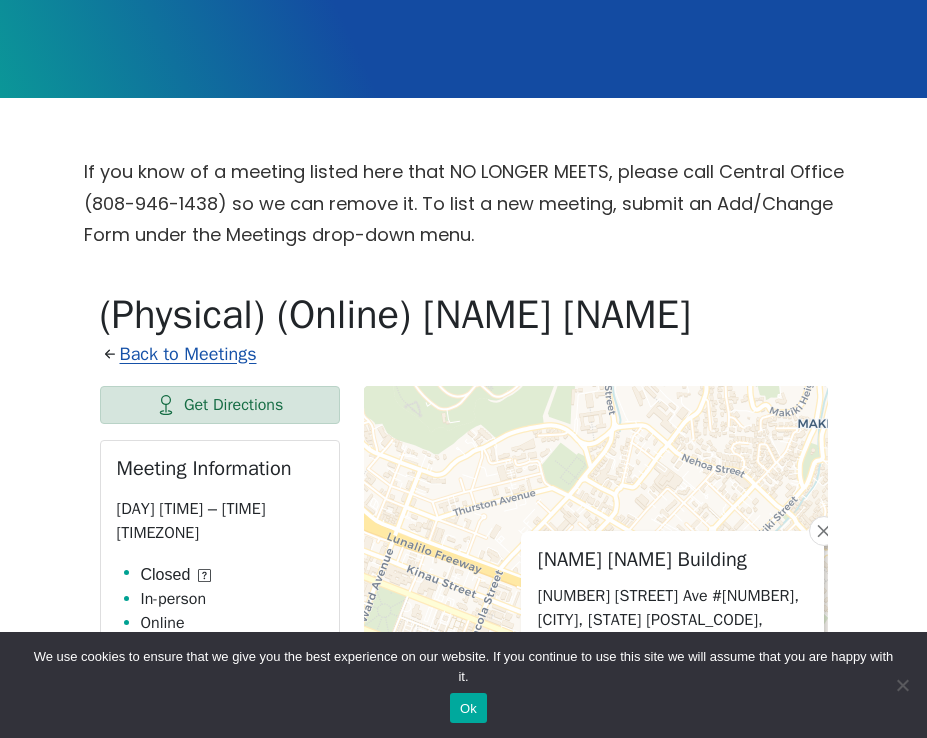 click on "Back to Meetings" at bounding box center [188, 355] 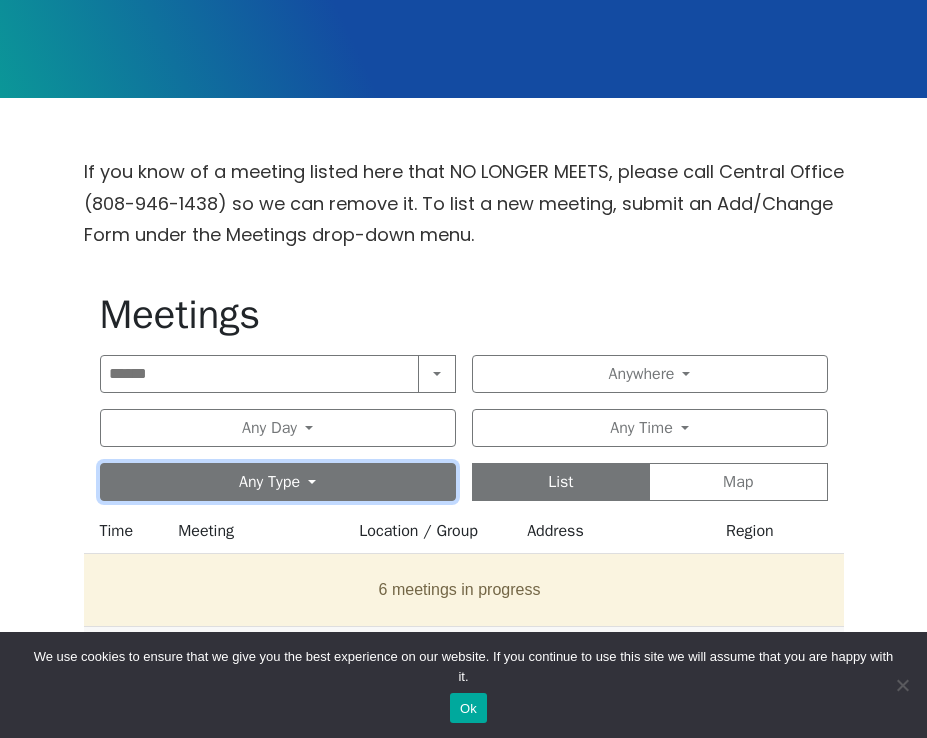 click on "Any Type" at bounding box center [278, 482] 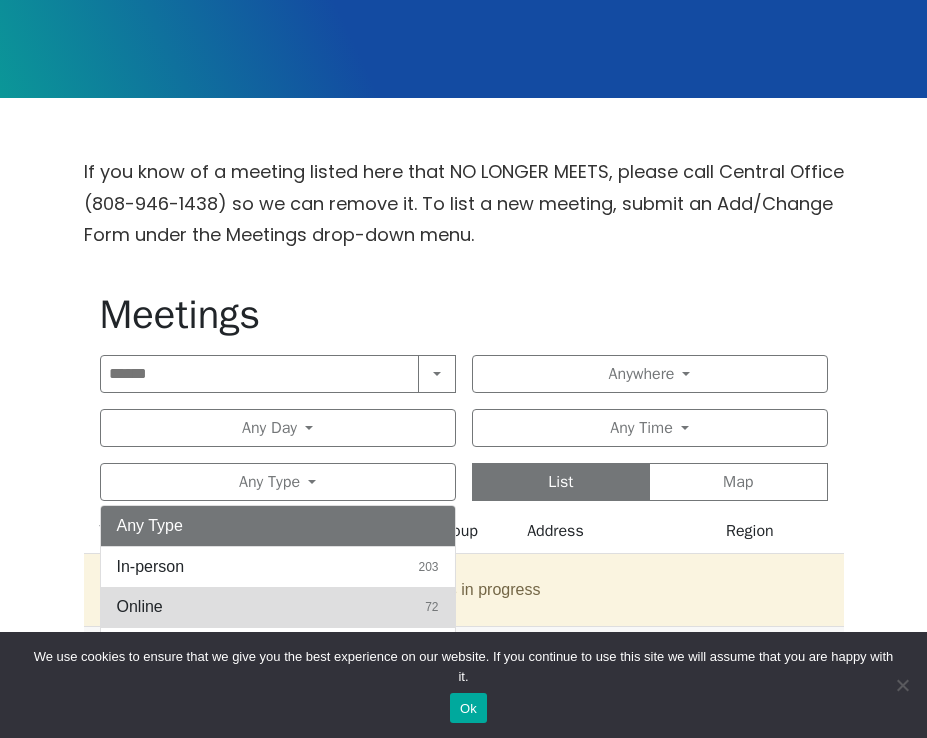click on "Online [NUMBER]" at bounding box center [278, 607] 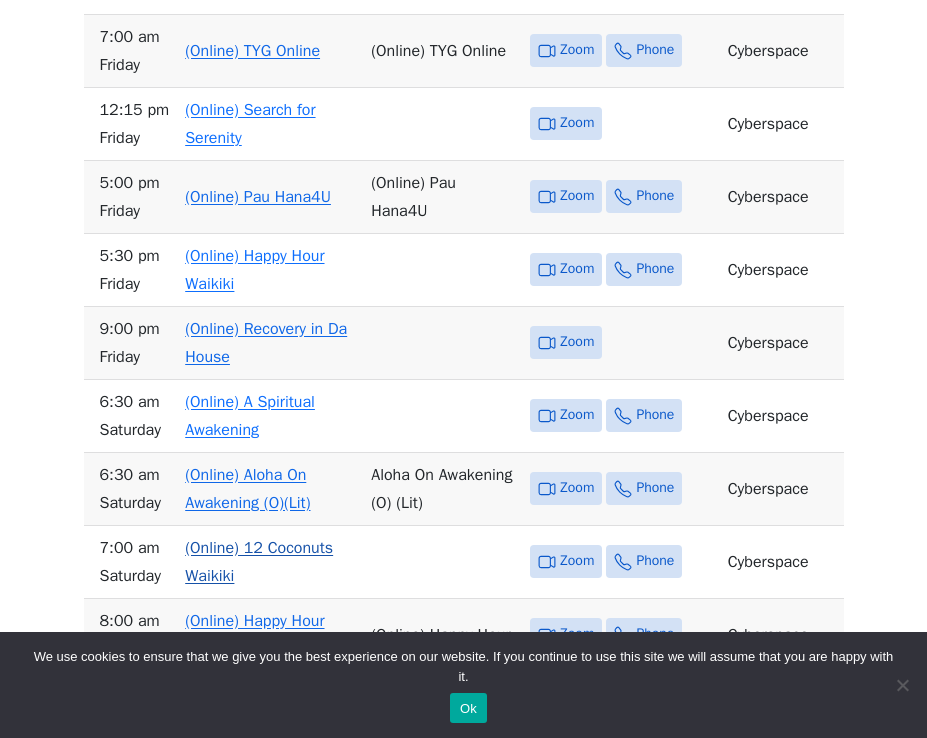 scroll, scrollTop: 1618, scrollLeft: 0, axis: vertical 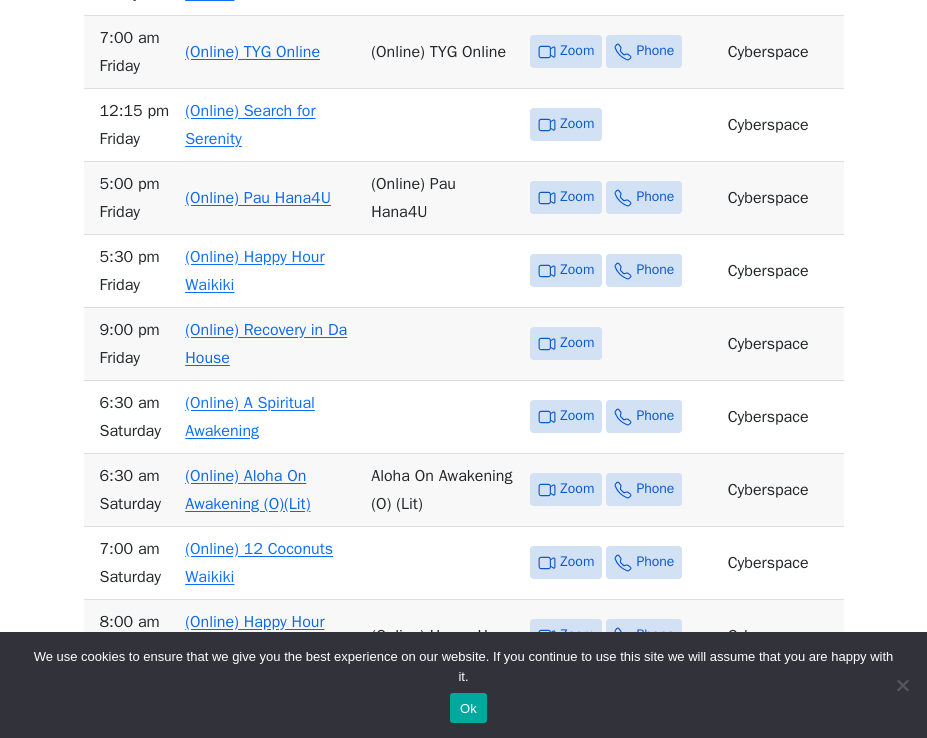 click on "(Online) Recovery in Da House" at bounding box center [266, 344] 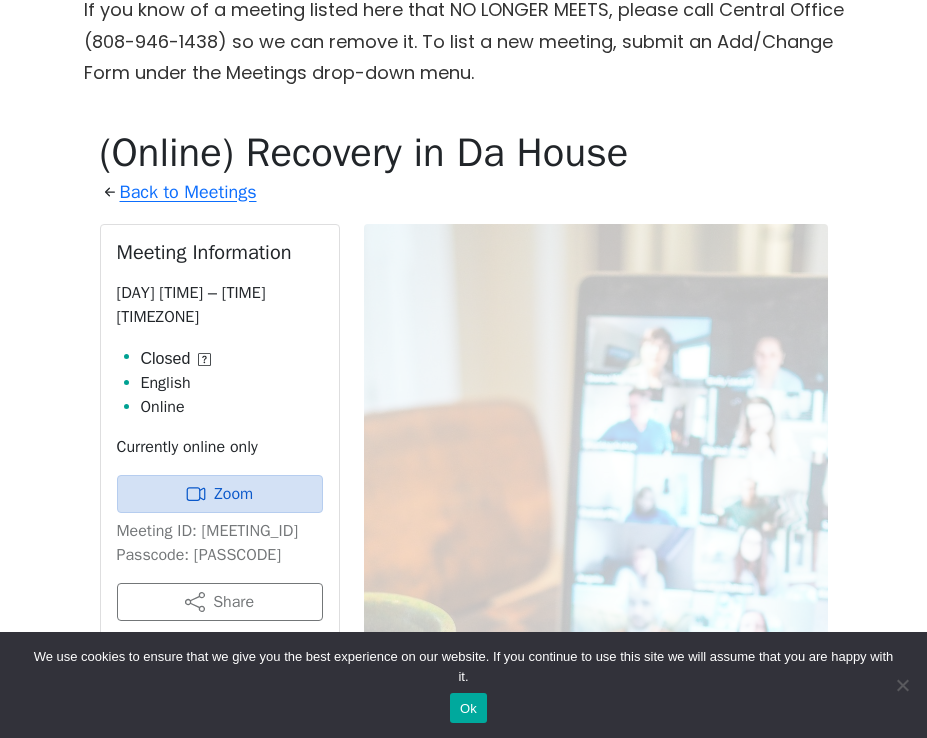 scroll, scrollTop: 653, scrollLeft: 0, axis: vertical 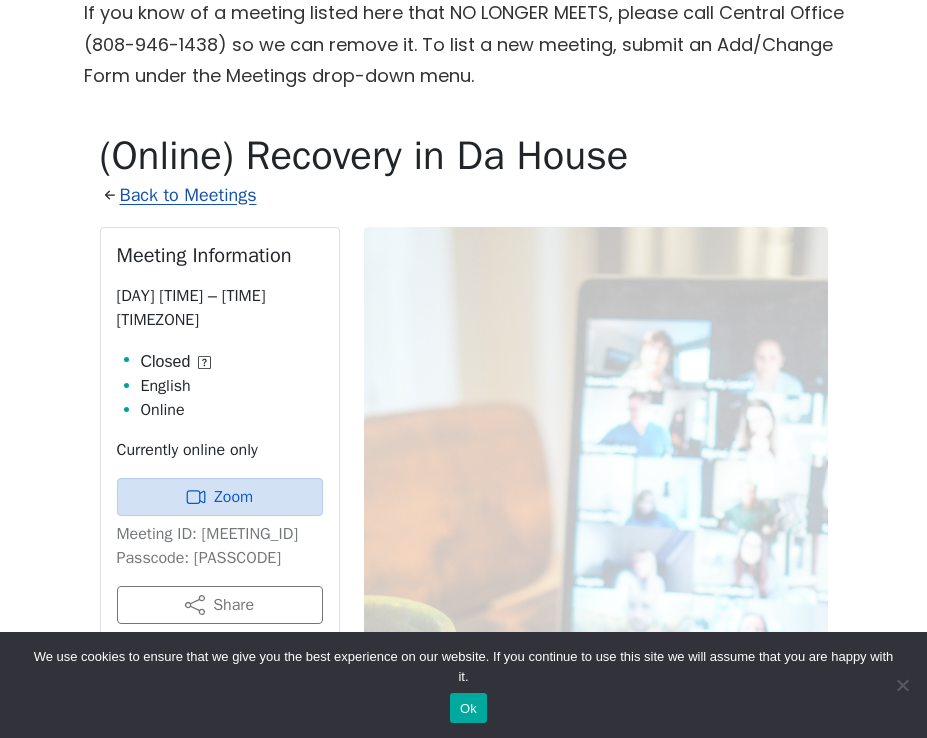 click on "Back to Meetings" at bounding box center [188, 196] 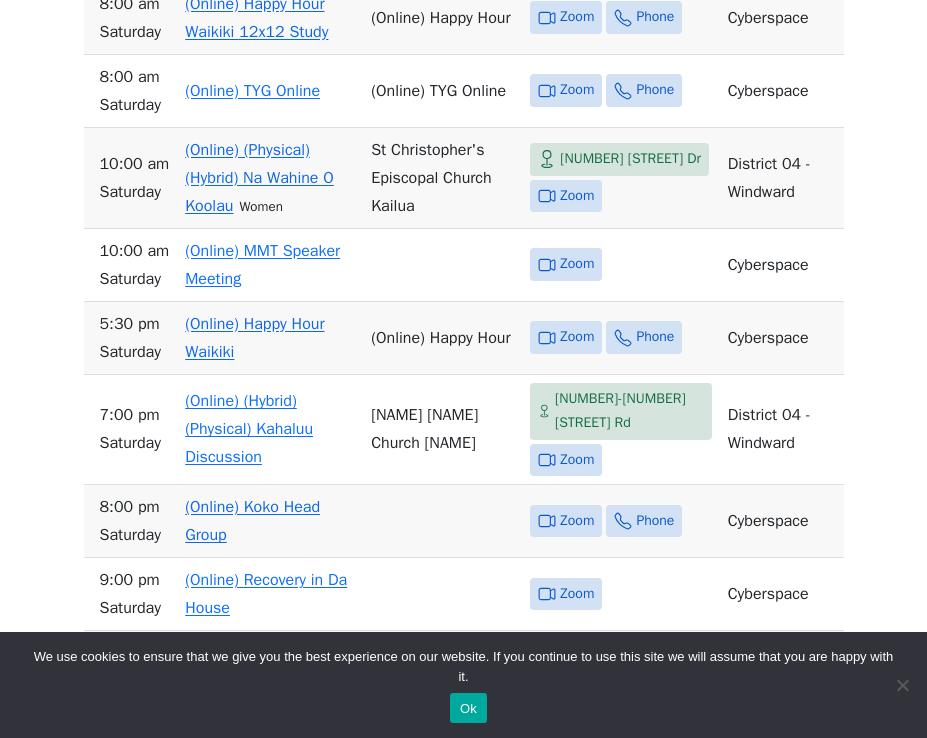scroll, scrollTop: 2243, scrollLeft: 0, axis: vertical 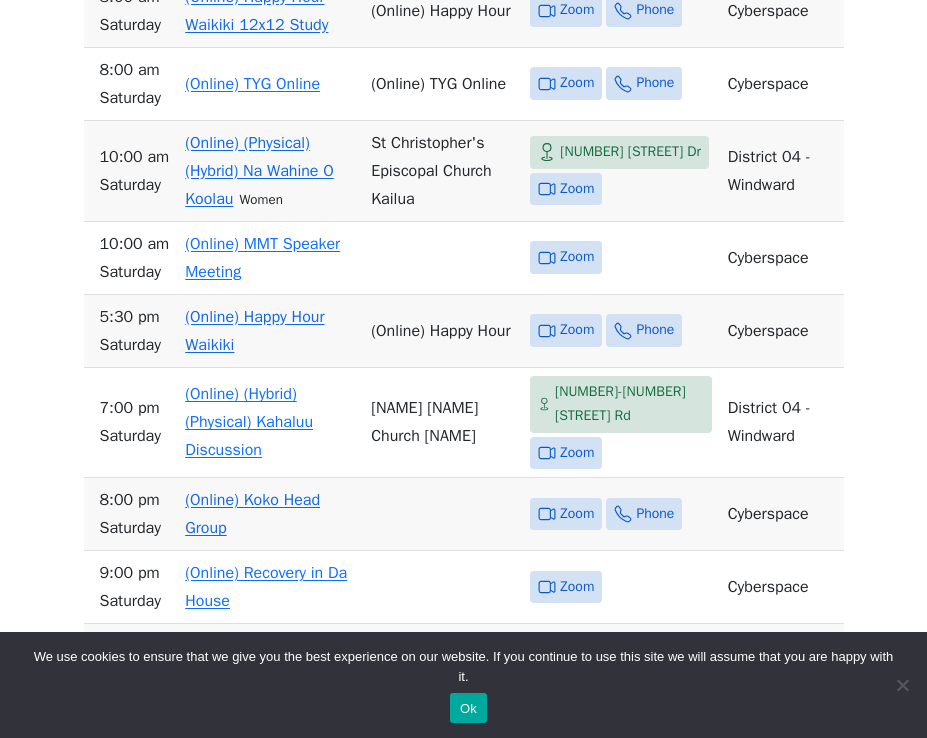click on "(Online) (Physical) (Hybrid) Na Wahine O Koolau" at bounding box center (259, 171) 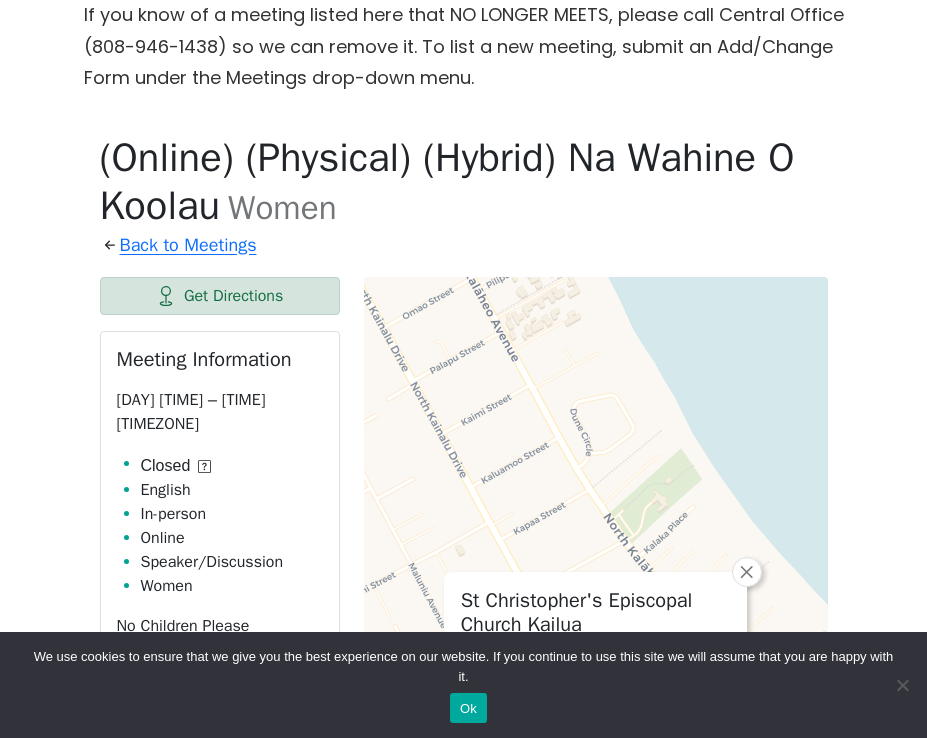 scroll, scrollTop: 649, scrollLeft: 0, axis: vertical 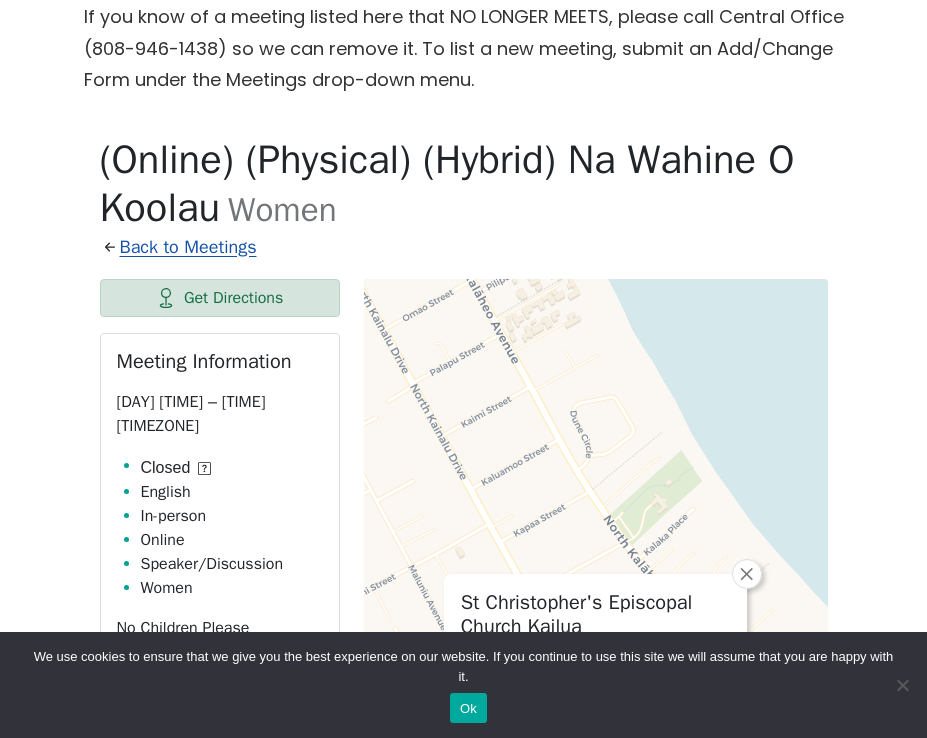 click on "Back to Meetings" at bounding box center (188, 248) 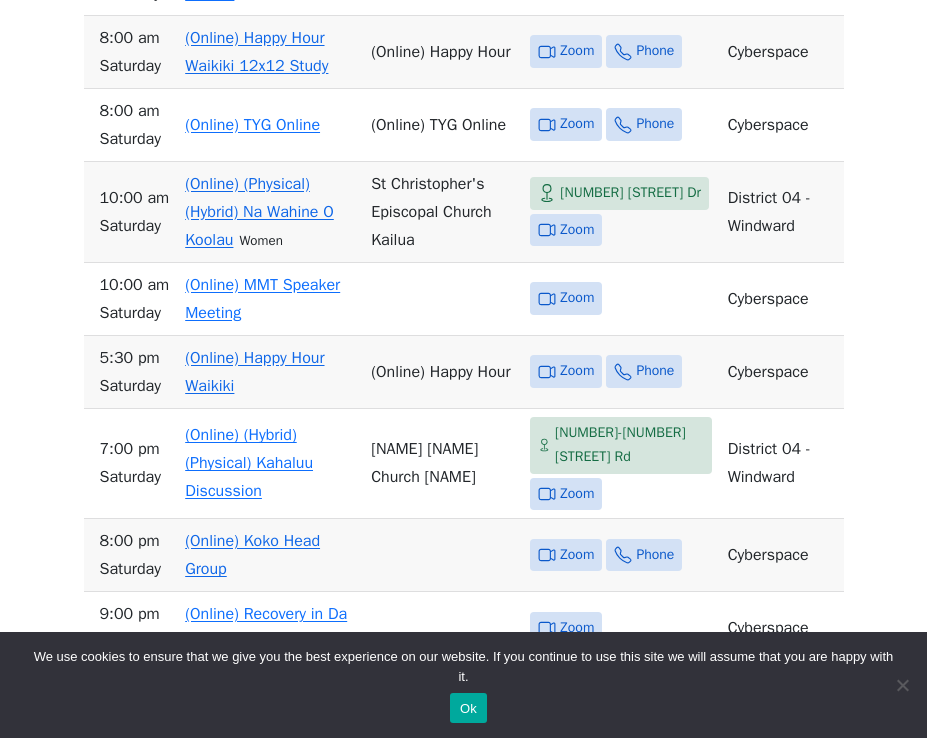 scroll, scrollTop: 2206, scrollLeft: 0, axis: vertical 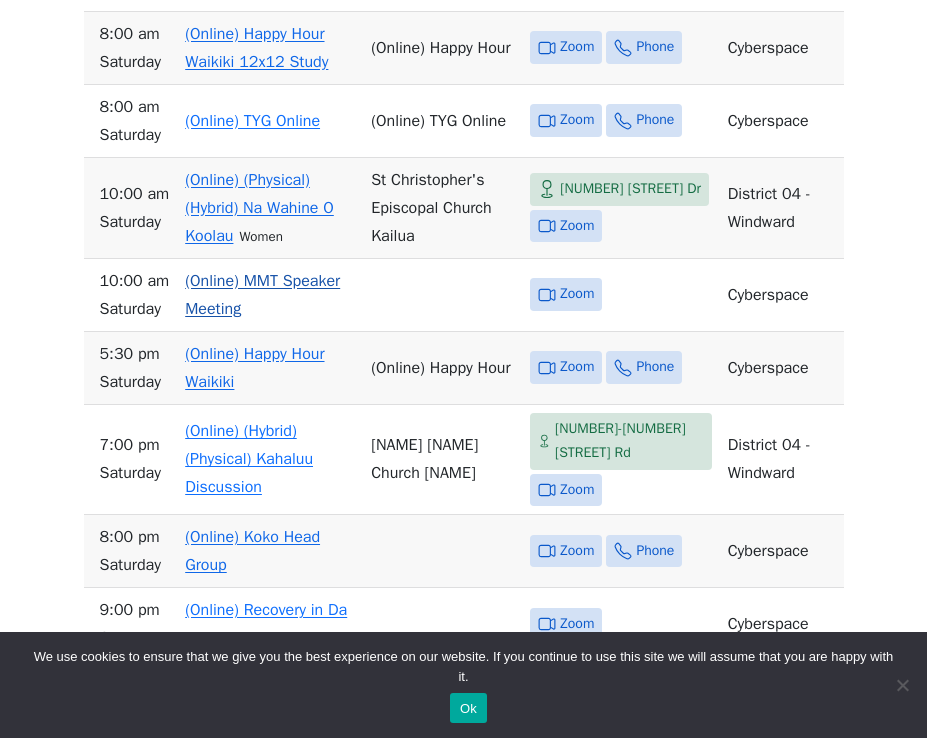 click on "(Online) MMT Speaker Meeting" at bounding box center (262, 295) 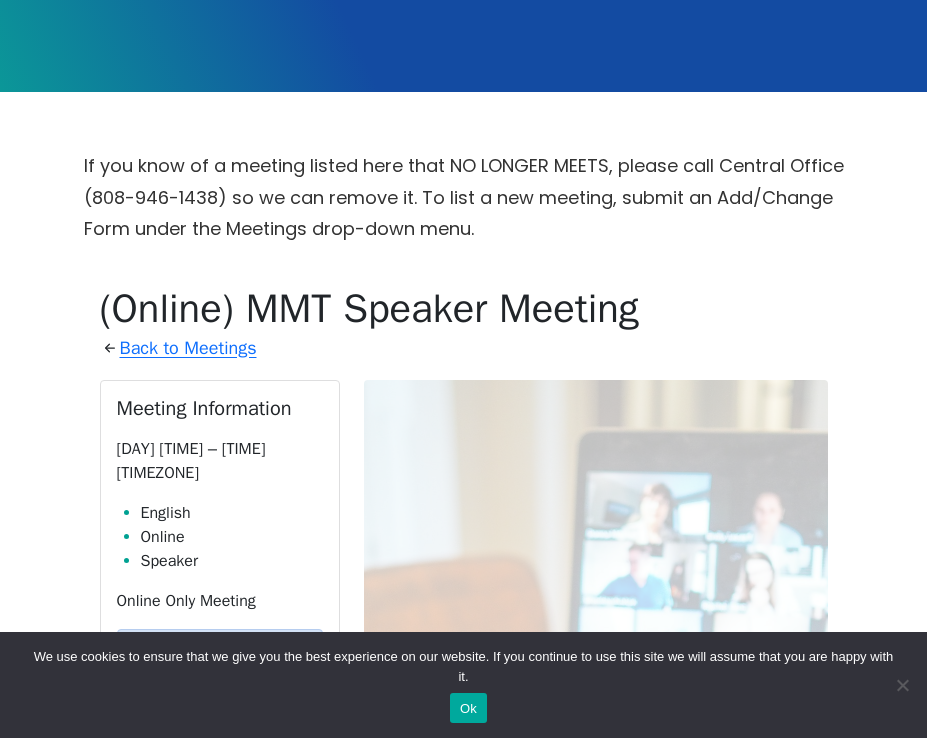 scroll, scrollTop: 510, scrollLeft: 0, axis: vertical 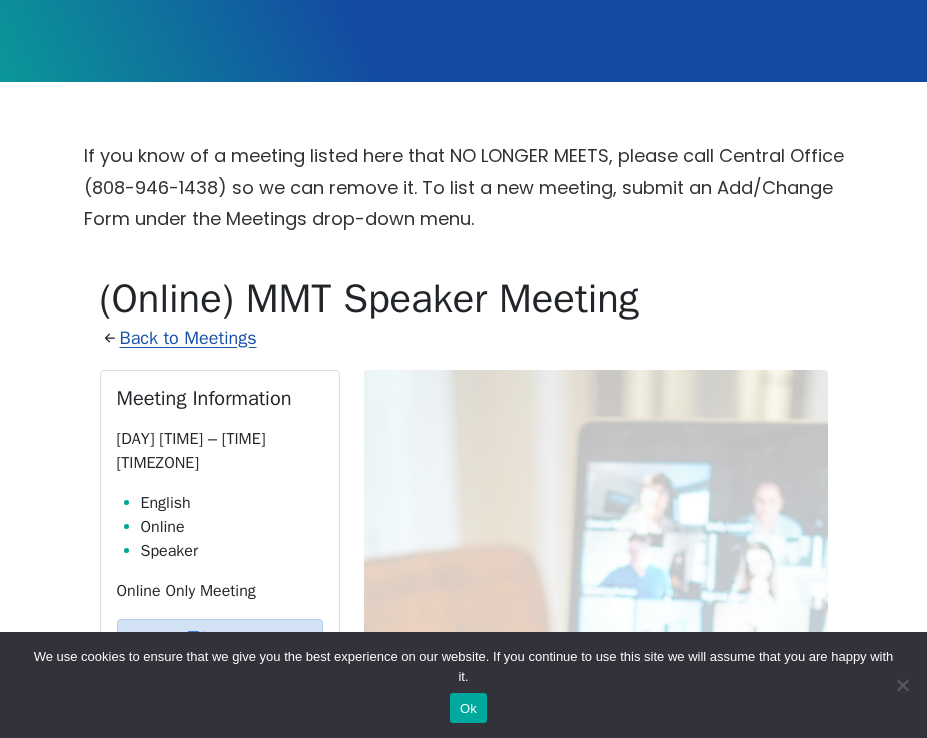 click on "Back to Meetings" at bounding box center (188, 339) 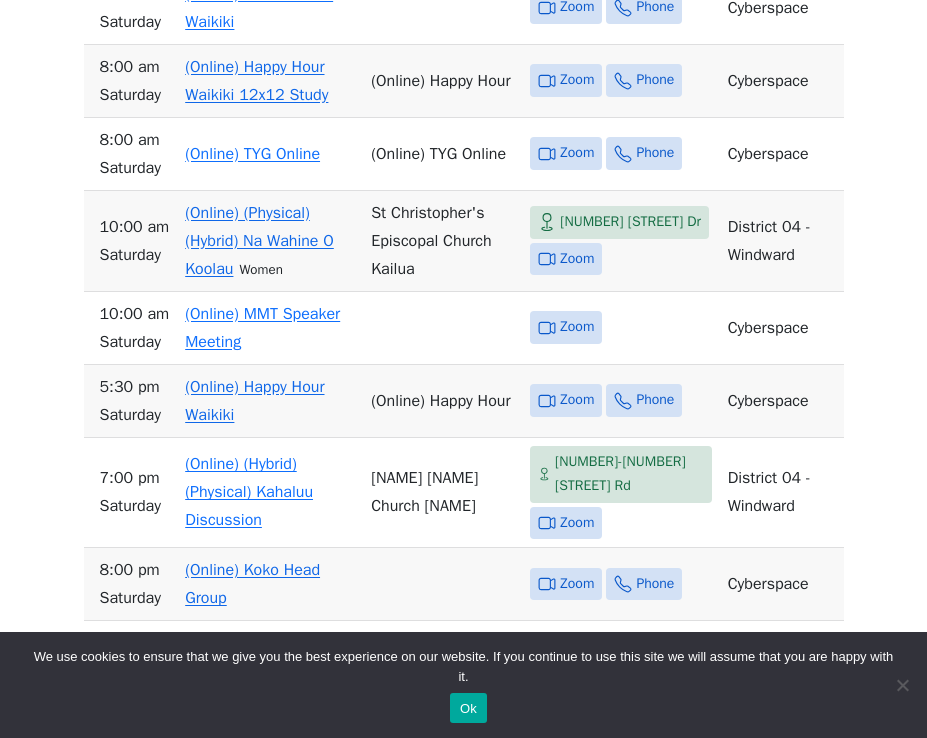scroll, scrollTop: 2171, scrollLeft: 0, axis: vertical 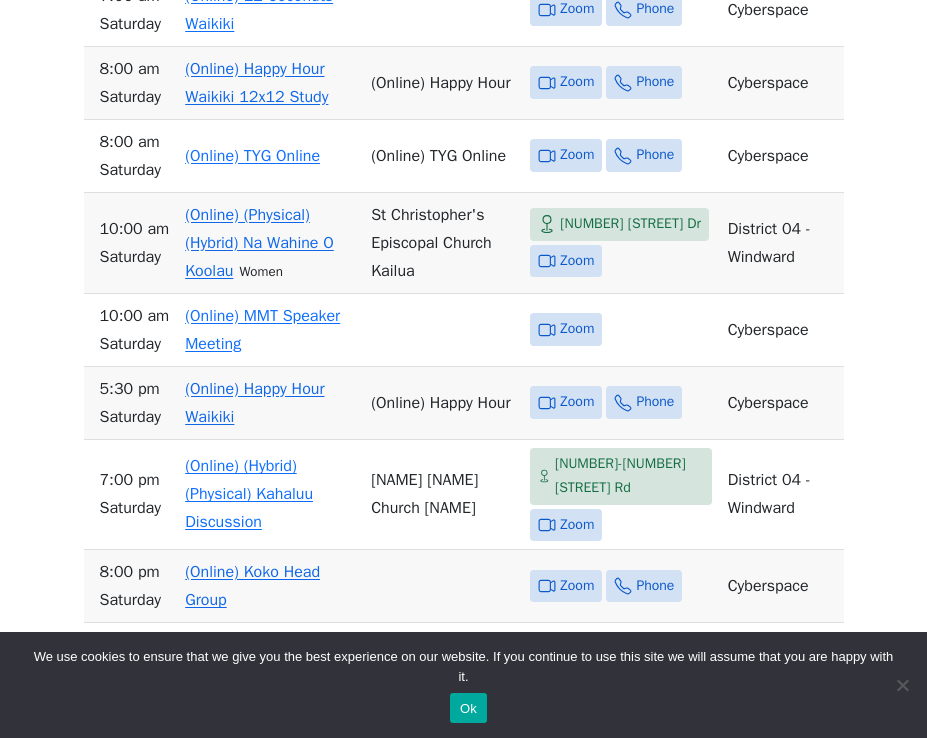 click on "[NUMBER] [STREET] Dr" at bounding box center [630, 224] 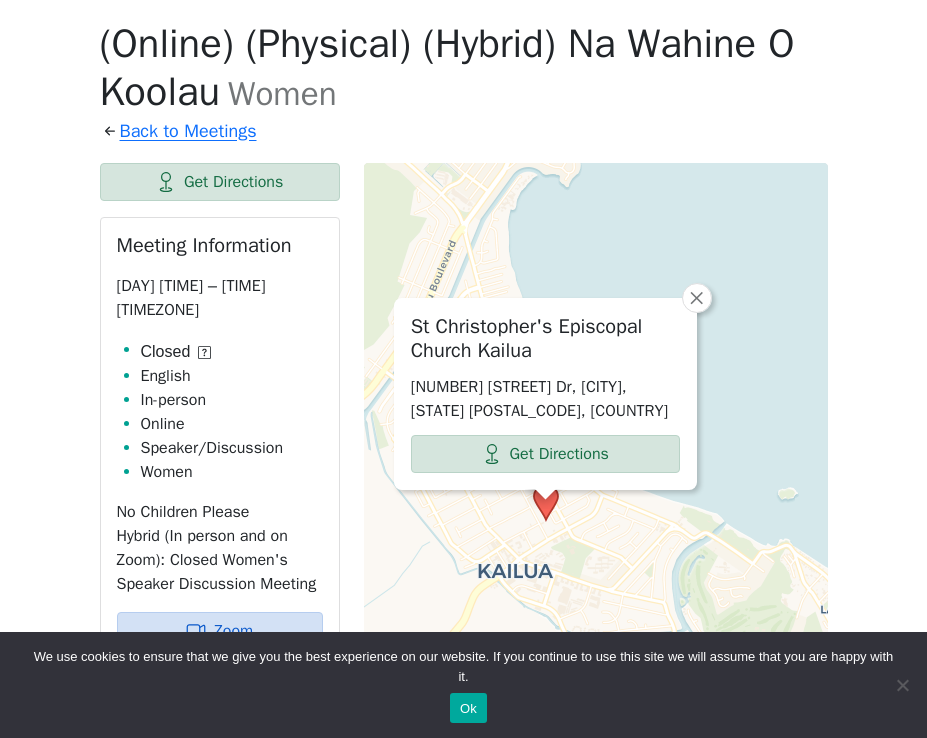 scroll, scrollTop: 821, scrollLeft: 0, axis: vertical 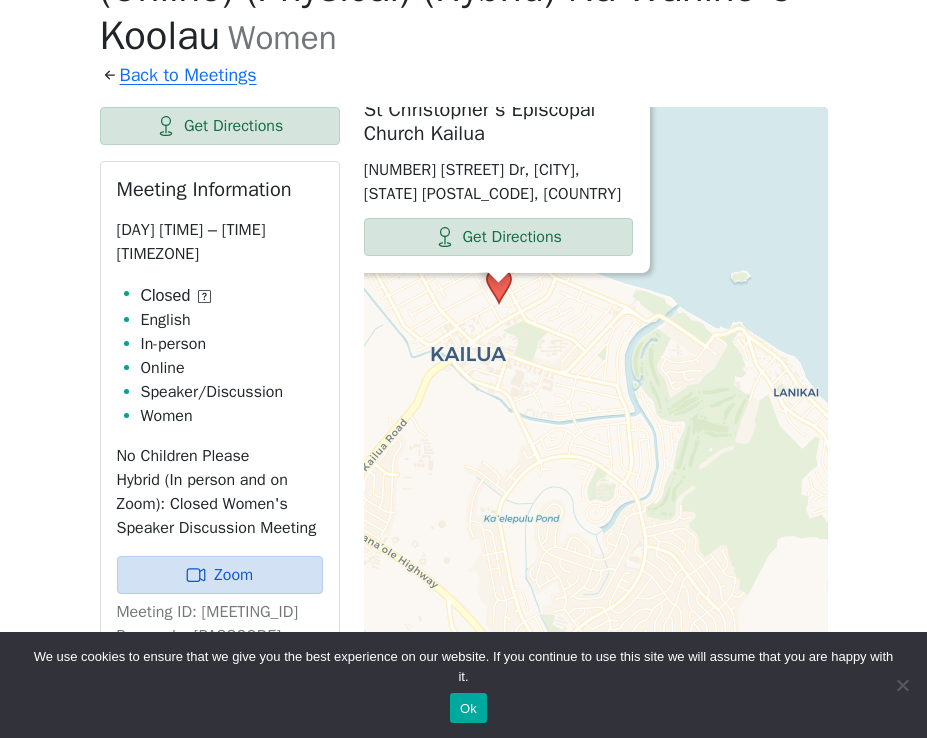 drag, startPoint x: 740, startPoint y: 526, endPoint x: 689, endPoint y: 361, distance: 172.70206 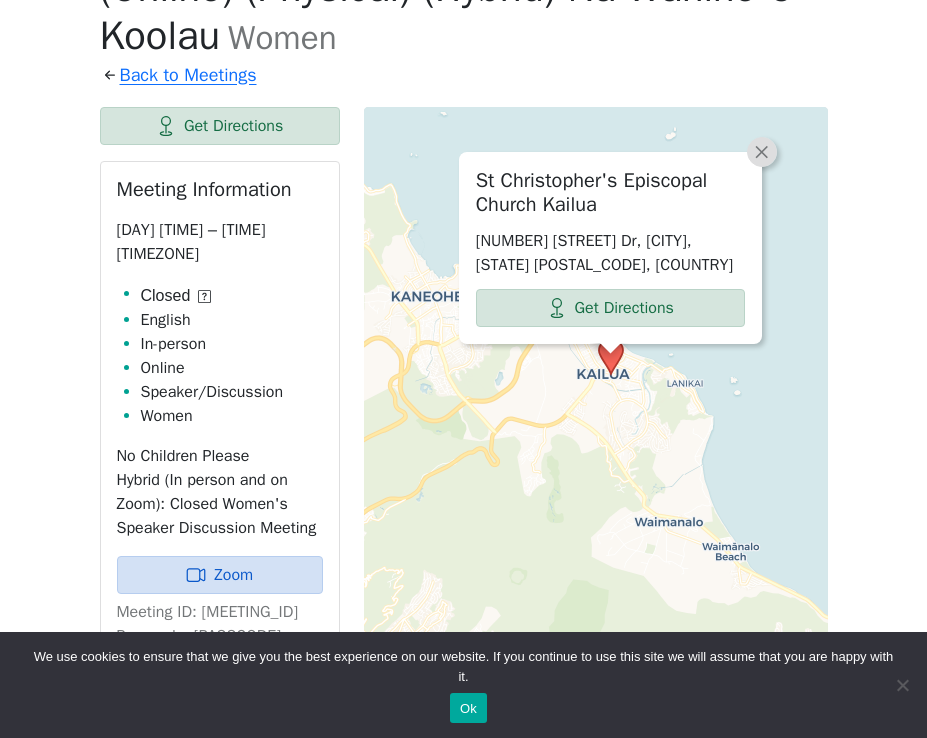 click on "×" at bounding box center (762, 151) 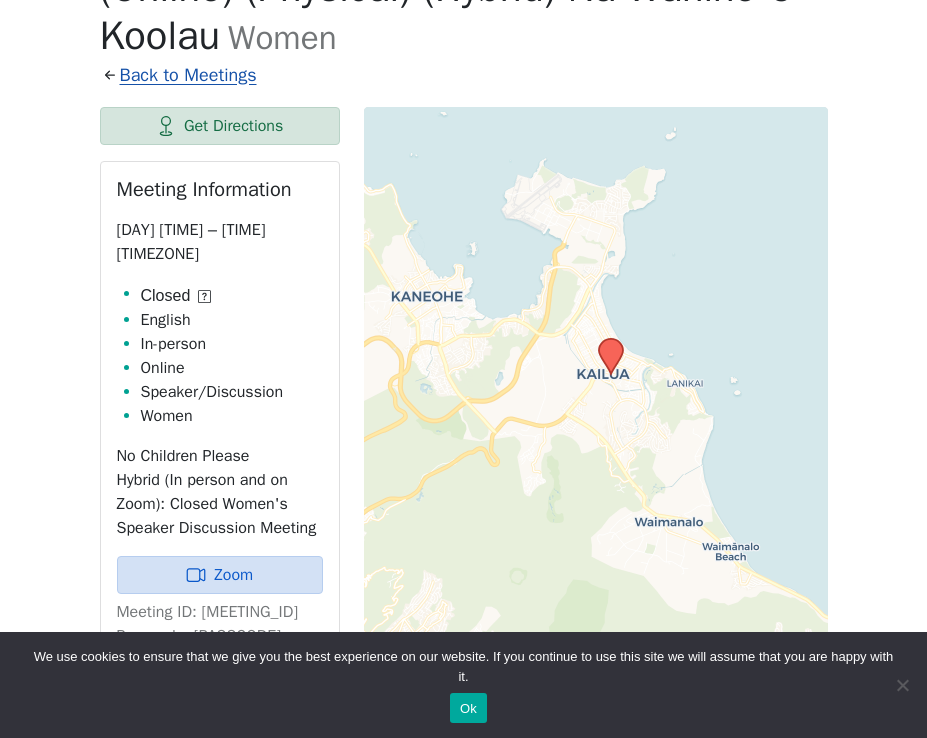 click on "Back to Meetings" at bounding box center [188, 76] 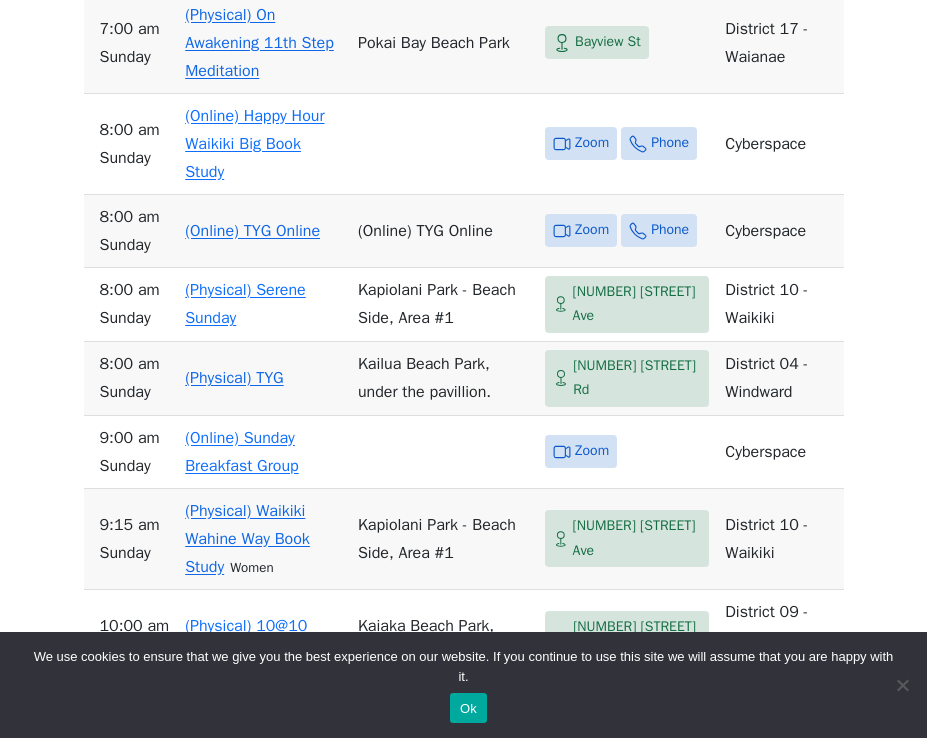 scroll, scrollTop: 9211, scrollLeft: 0, axis: vertical 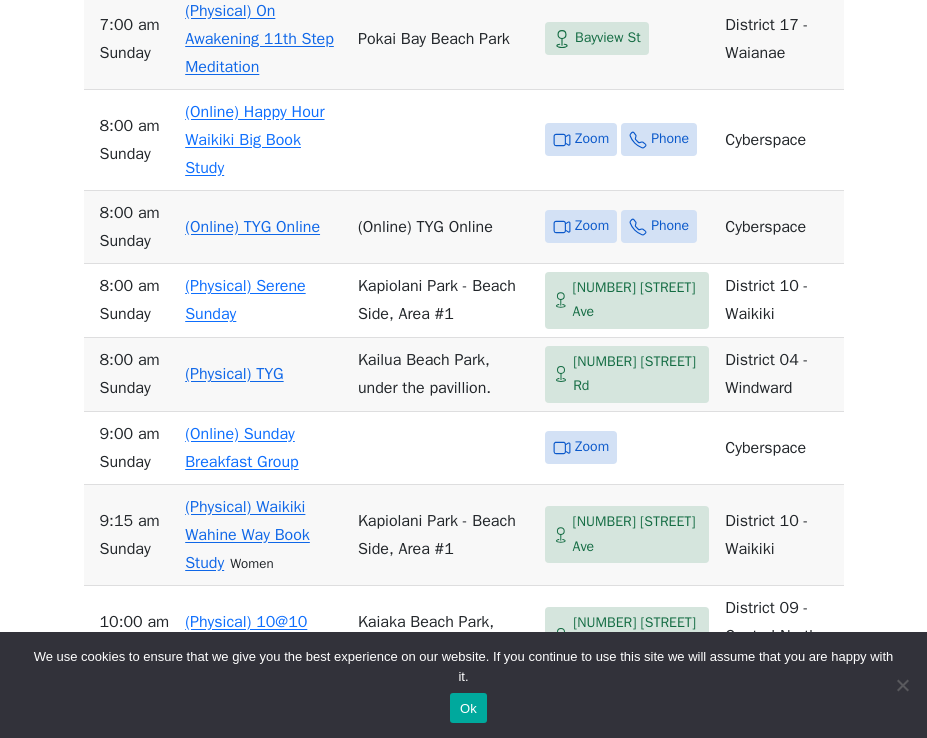 click on "(Physical) Waikiki Wahine Way Book Study" at bounding box center (247, 535) 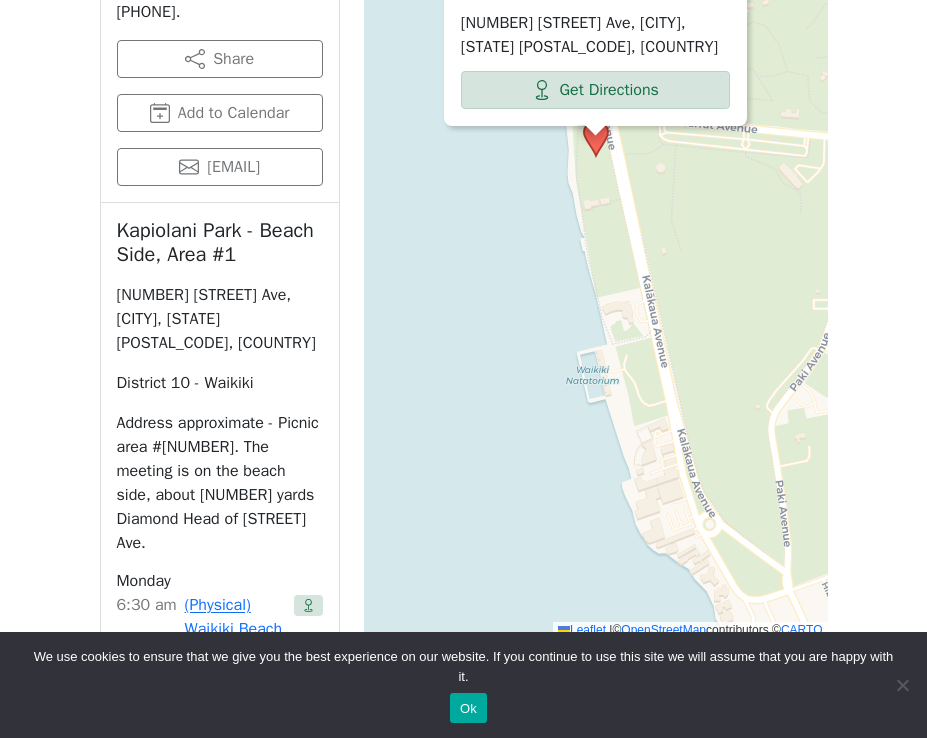 scroll, scrollTop: 1293, scrollLeft: 0, axis: vertical 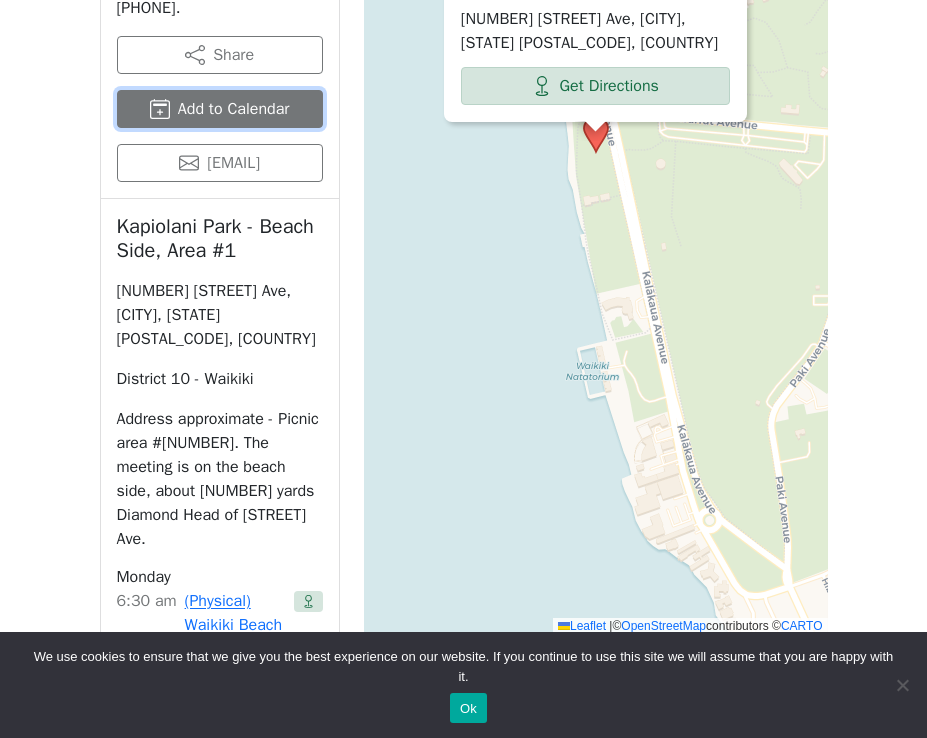click on "Add to Calendar" at bounding box center (220, 109) 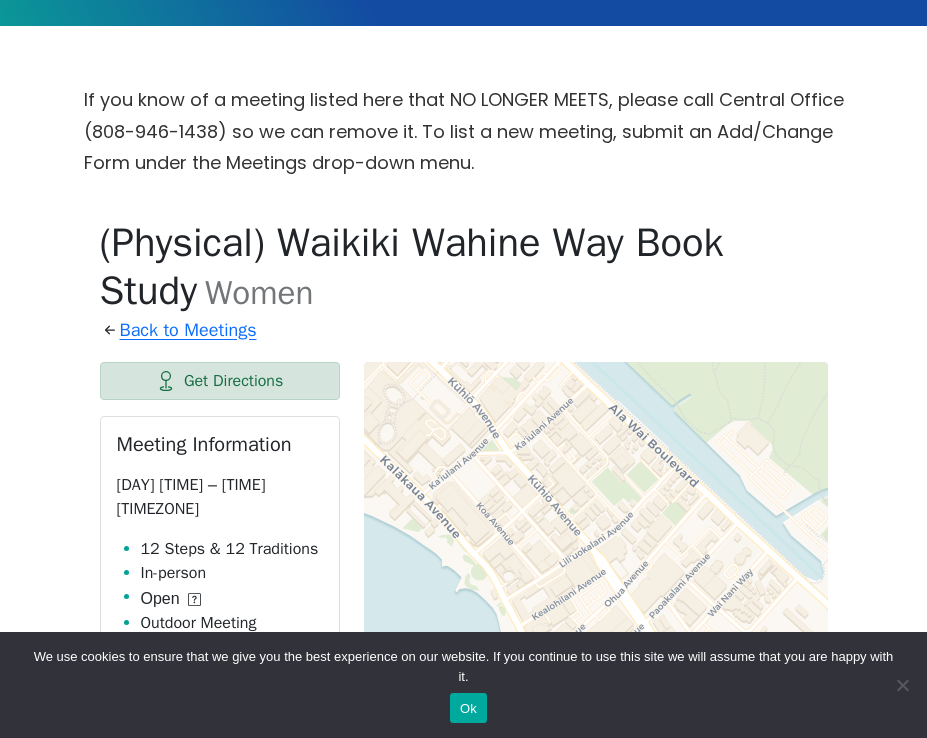 scroll, scrollTop: 564, scrollLeft: 0, axis: vertical 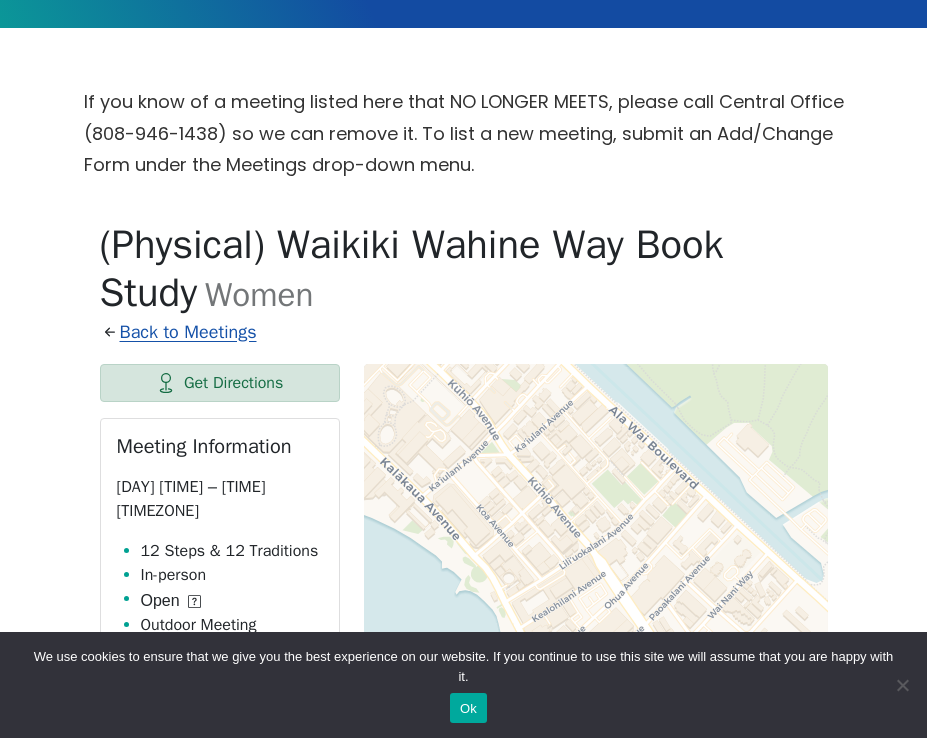 click on "Back to Meetings" at bounding box center [188, 333] 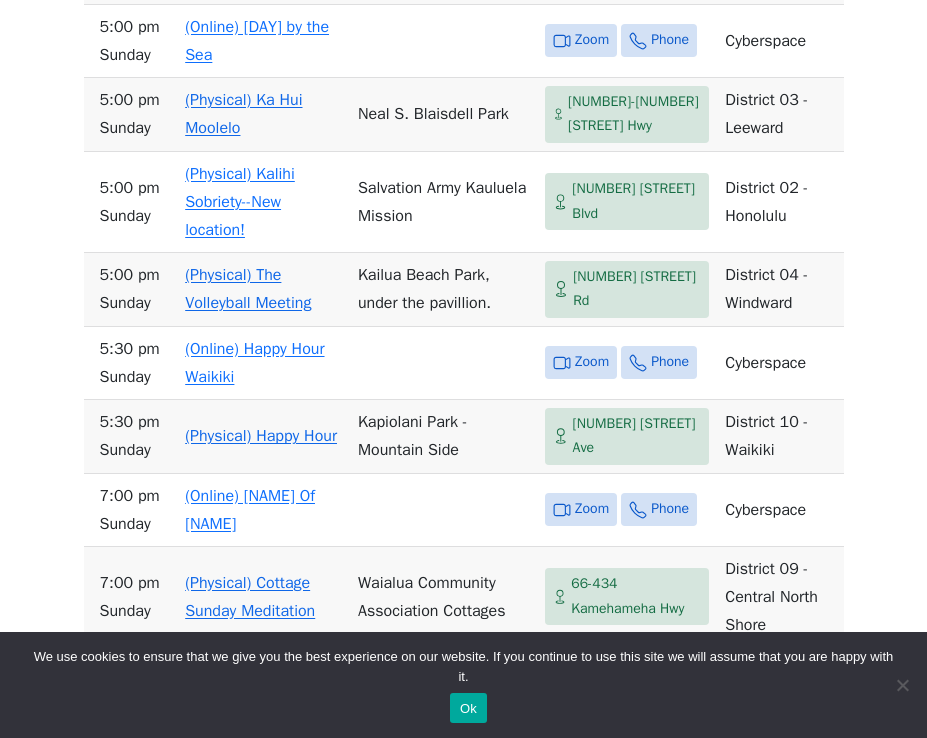 scroll, scrollTop: 10386, scrollLeft: 0, axis: vertical 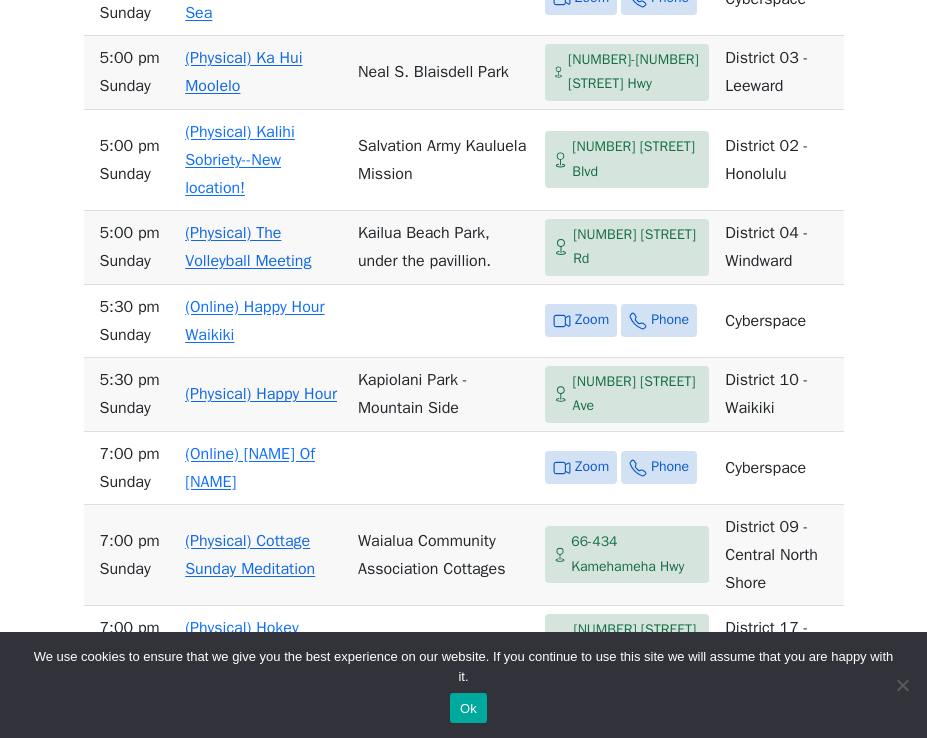 click on "(Physical) Cottage Sunday Meditation" at bounding box center [250, 555] 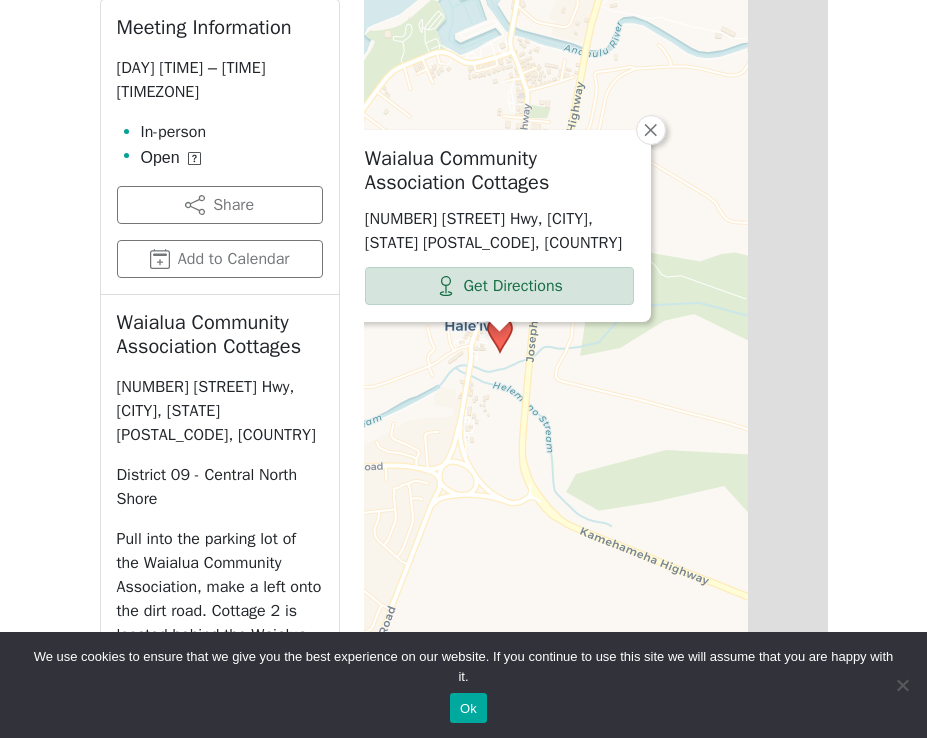 scroll, scrollTop: 932, scrollLeft: 0, axis: vertical 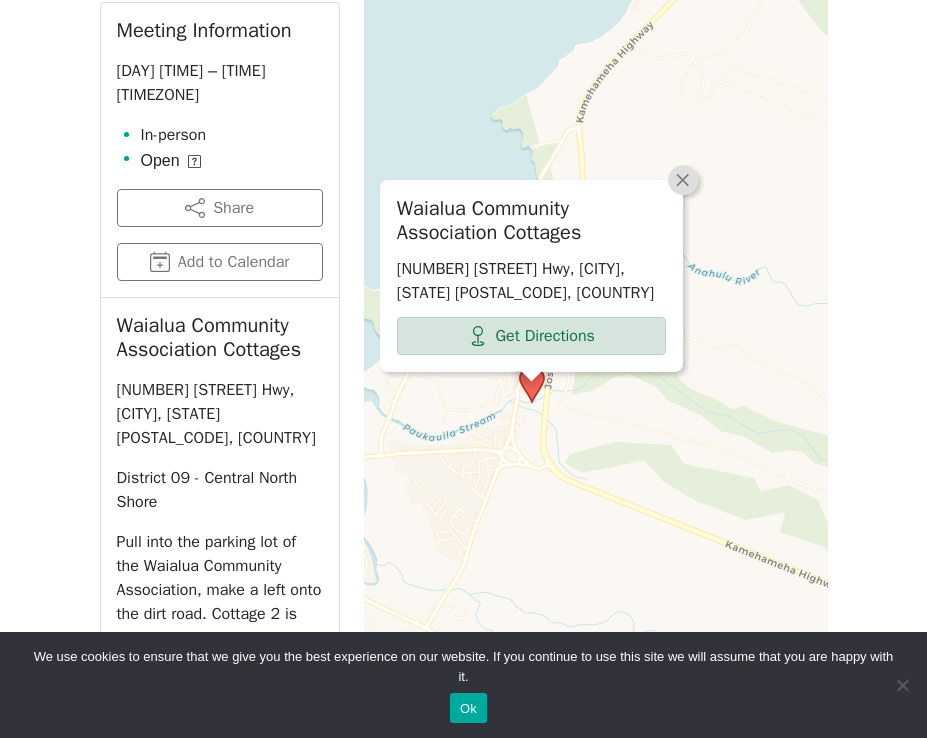click on "×" at bounding box center [683, 179] 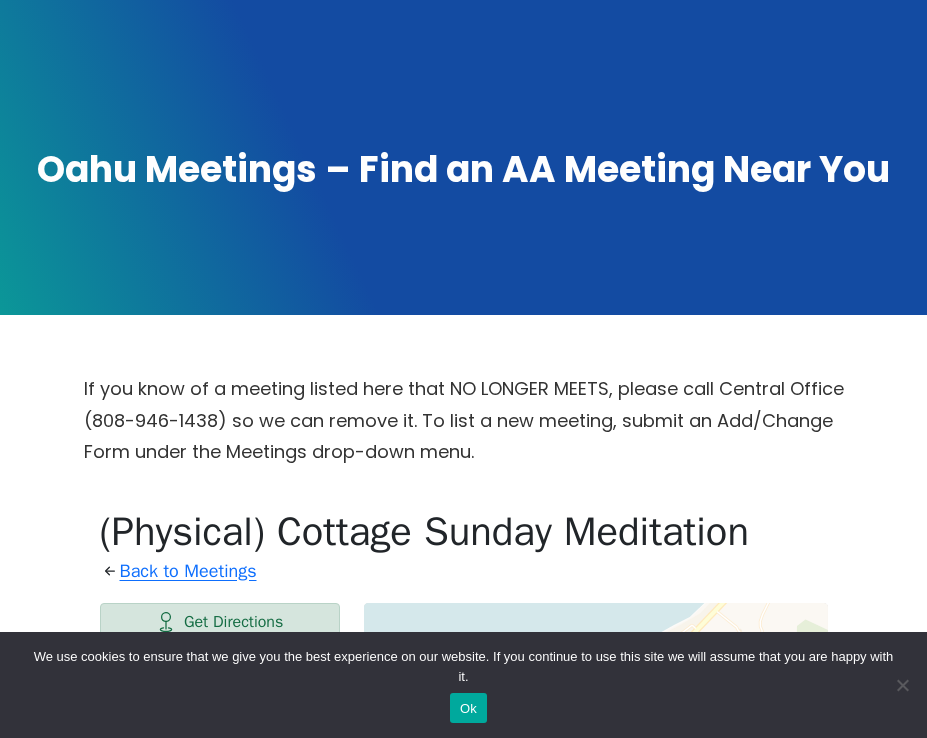 scroll, scrollTop: 266, scrollLeft: 0, axis: vertical 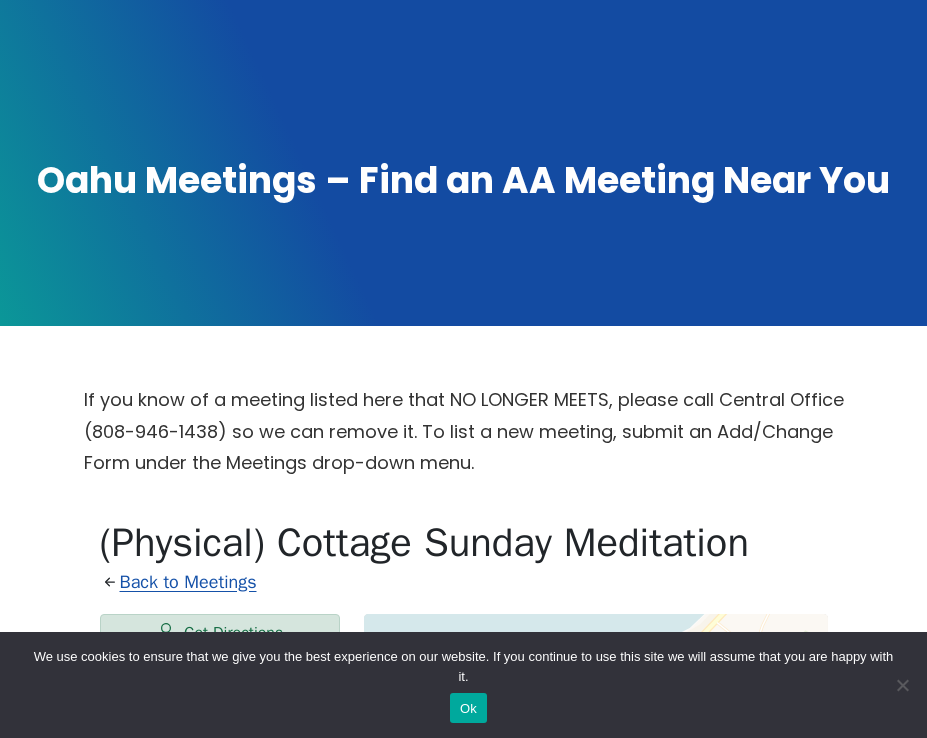 click on "Back to Meetings" at bounding box center [188, 583] 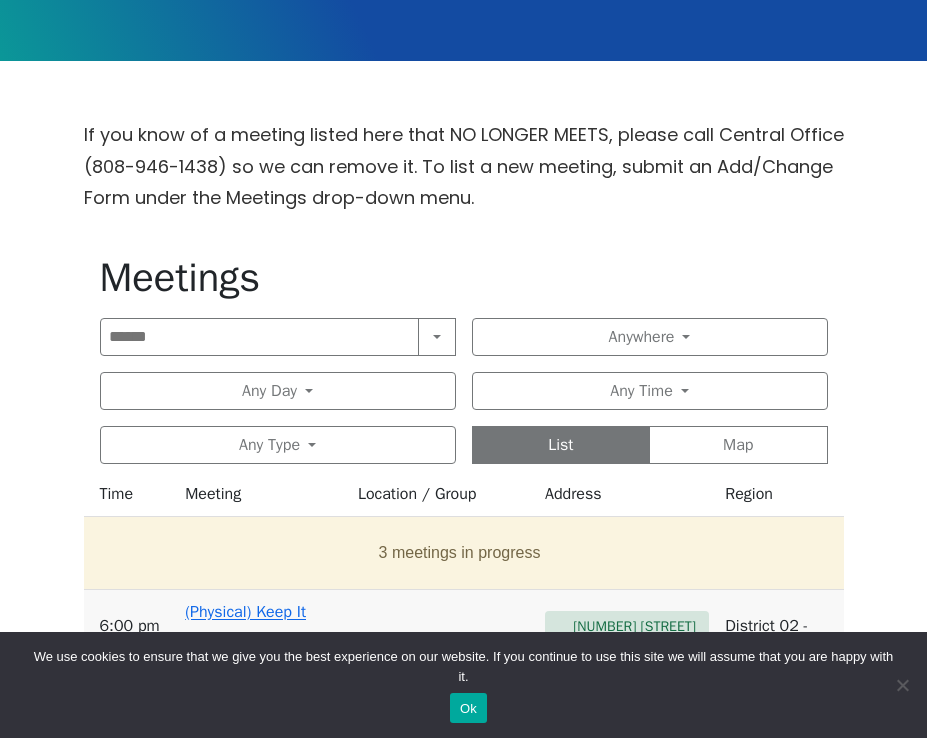 scroll, scrollTop: 527, scrollLeft: 0, axis: vertical 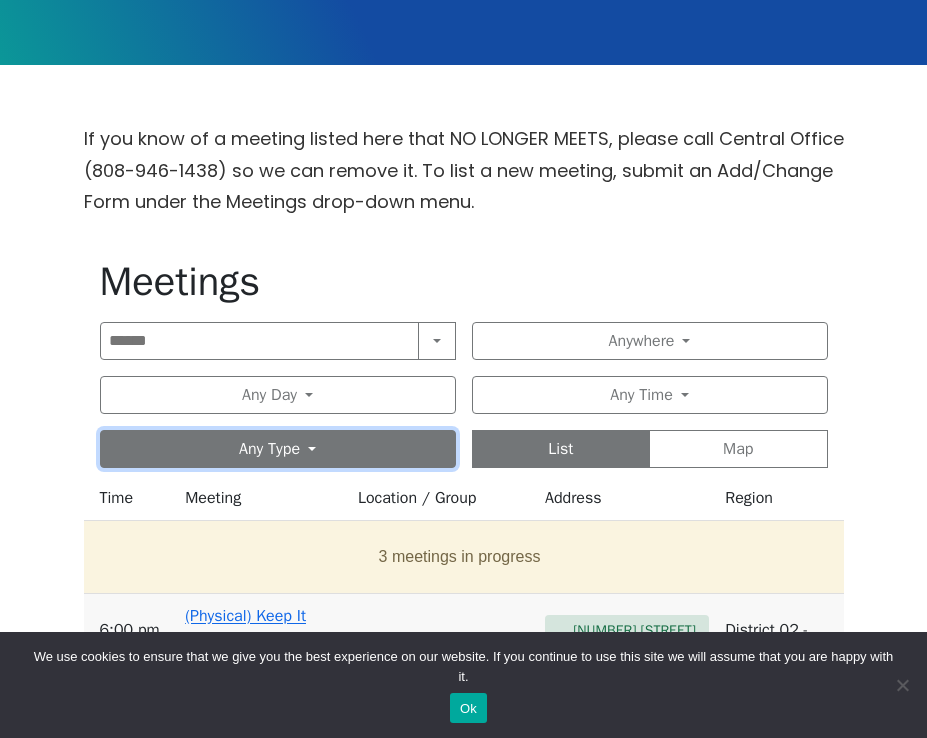 click on "Any Type" at bounding box center [278, 449] 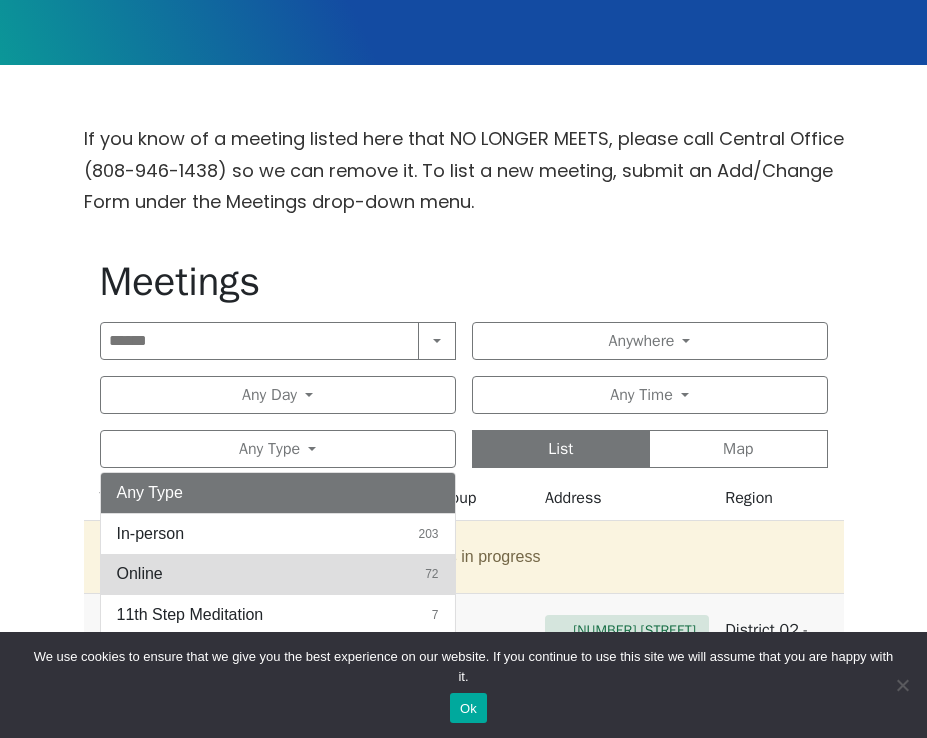click on "Online [NUMBER]" at bounding box center (278, 574) 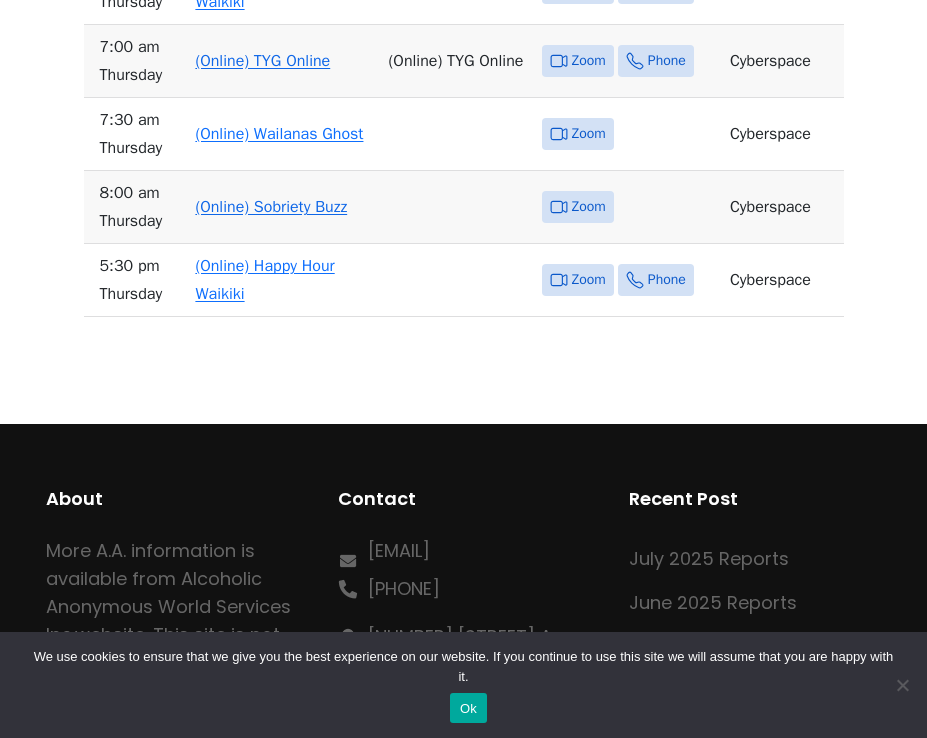 scroll, scrollTop: 6280, scrollLeft: 0, axis: vertical 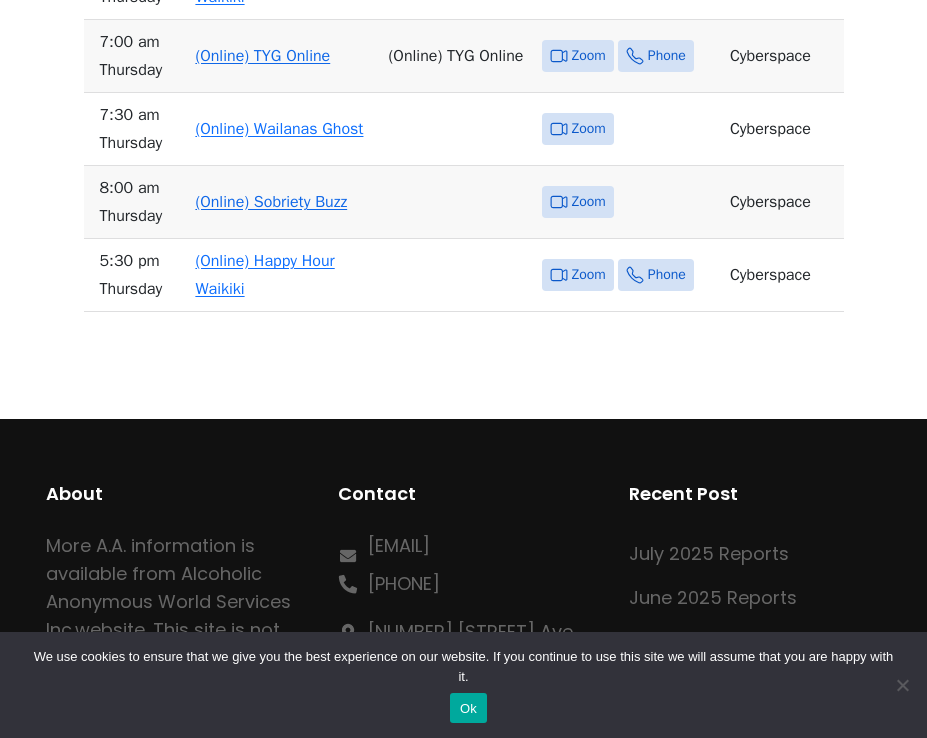 click on "(Online) Kailua Womens Stag" at bounding box center [278, -309] 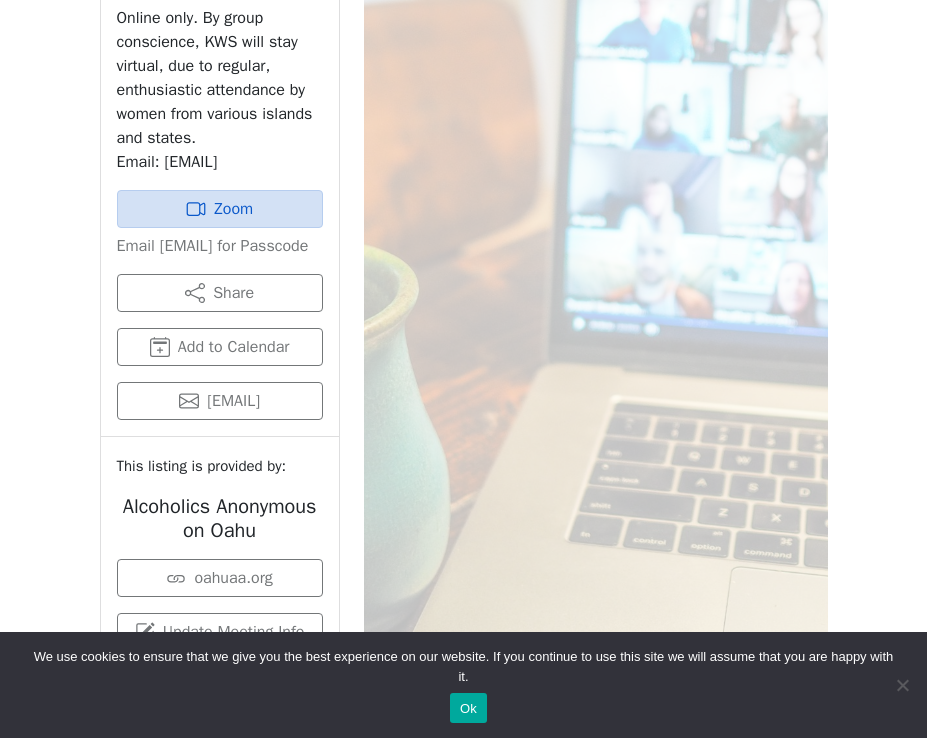 scroll, scrollTop: 1115, scrollLeft: 0, axis: vertical 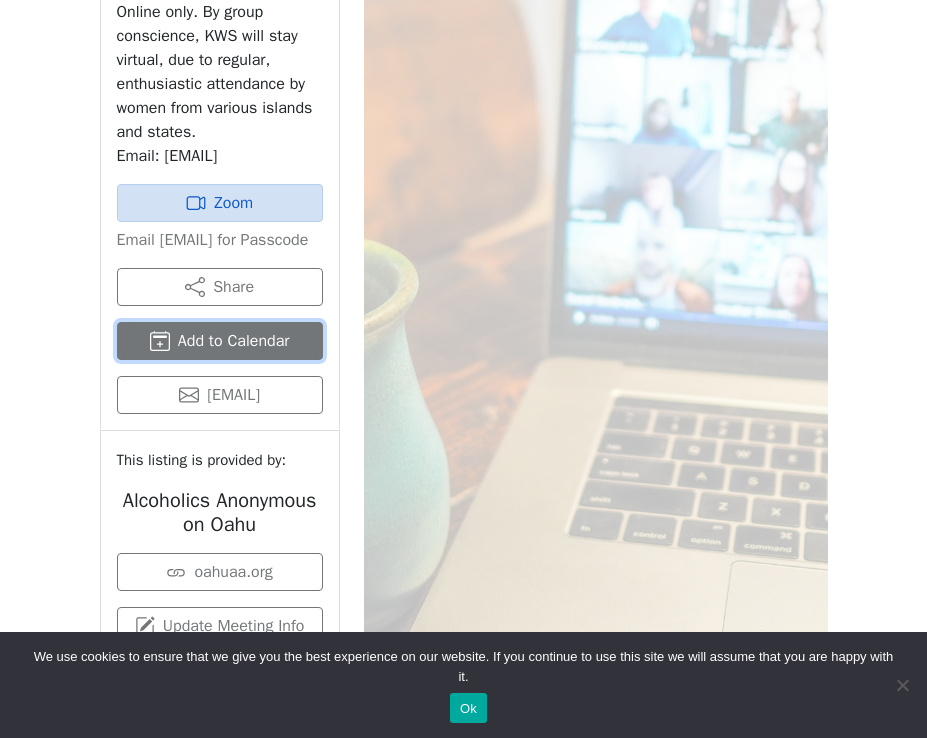 click on "Add to Calendar" at bounding box center [220, 341] 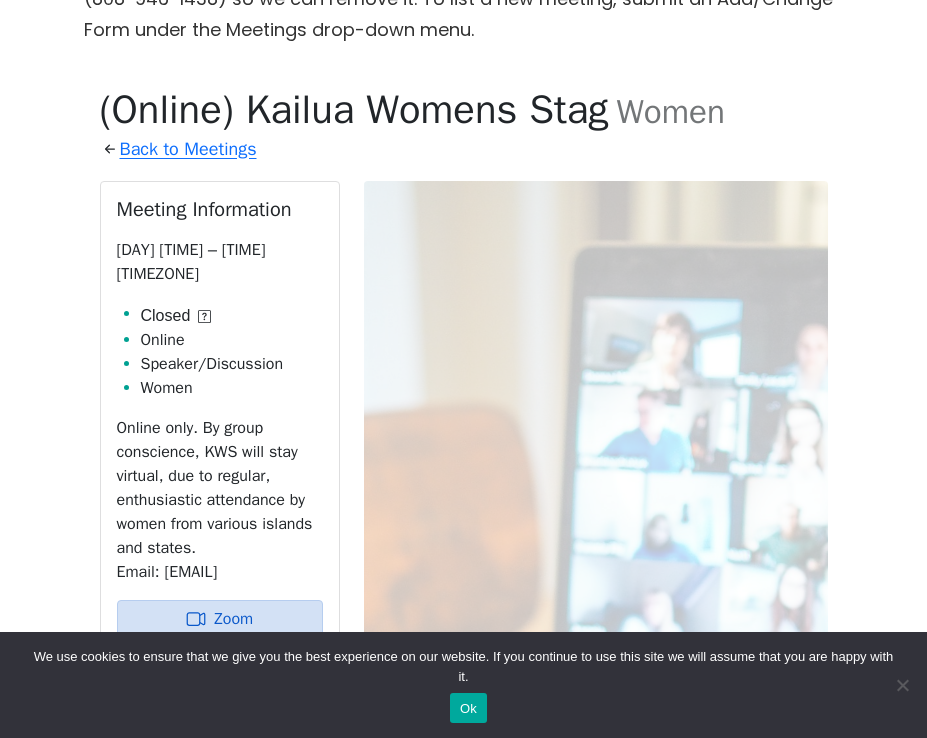 scroll, scrollTop: 698, scrollLeft: 0, axis: vertical 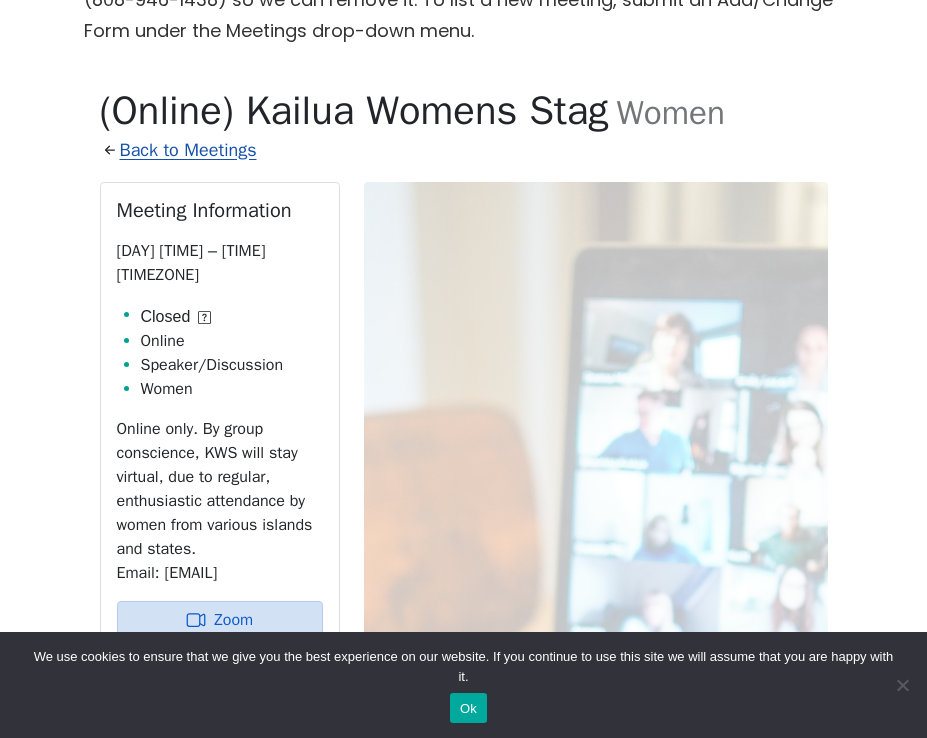 click on "Back to Meetings" at bounding box center (188, 151) 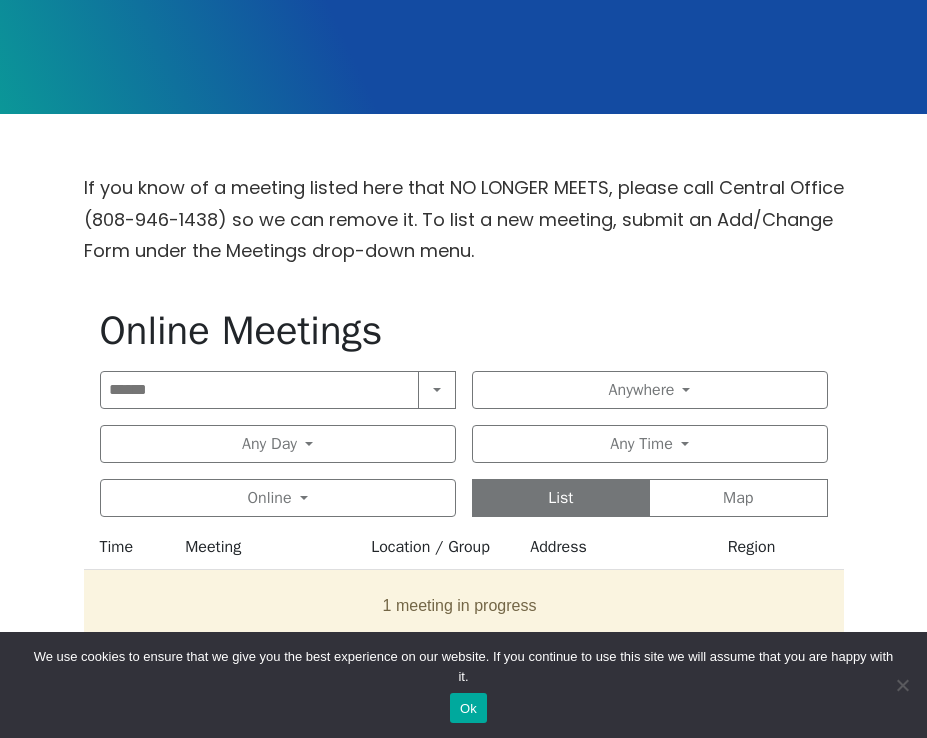scroll, scrollTop: 491, scrollLeft: 0, axis: vertical 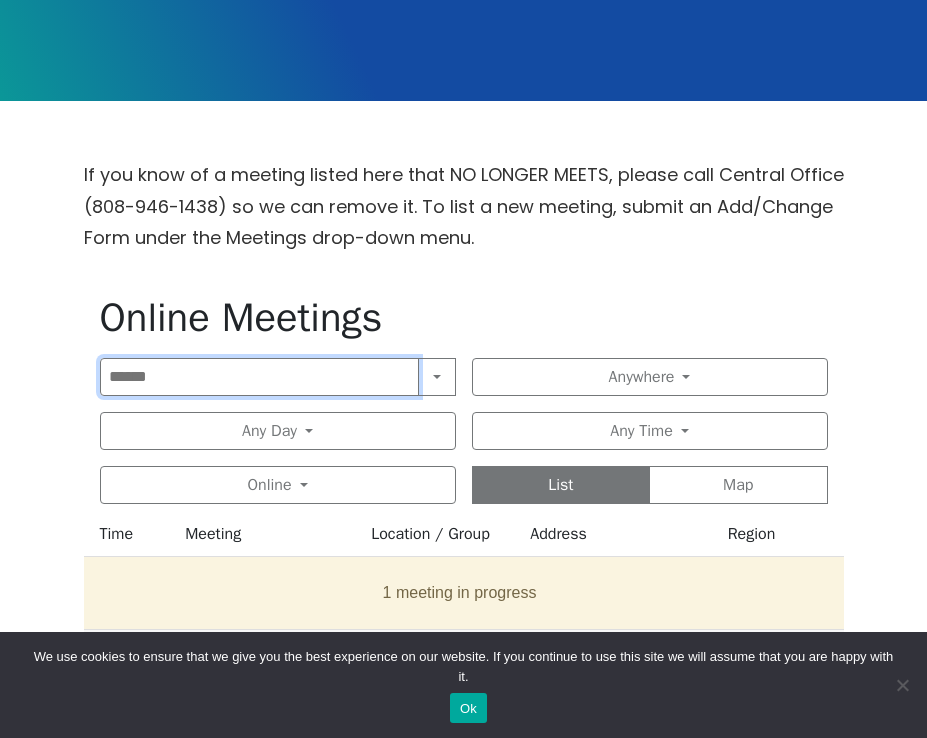 click at bounding box center (259, 377) 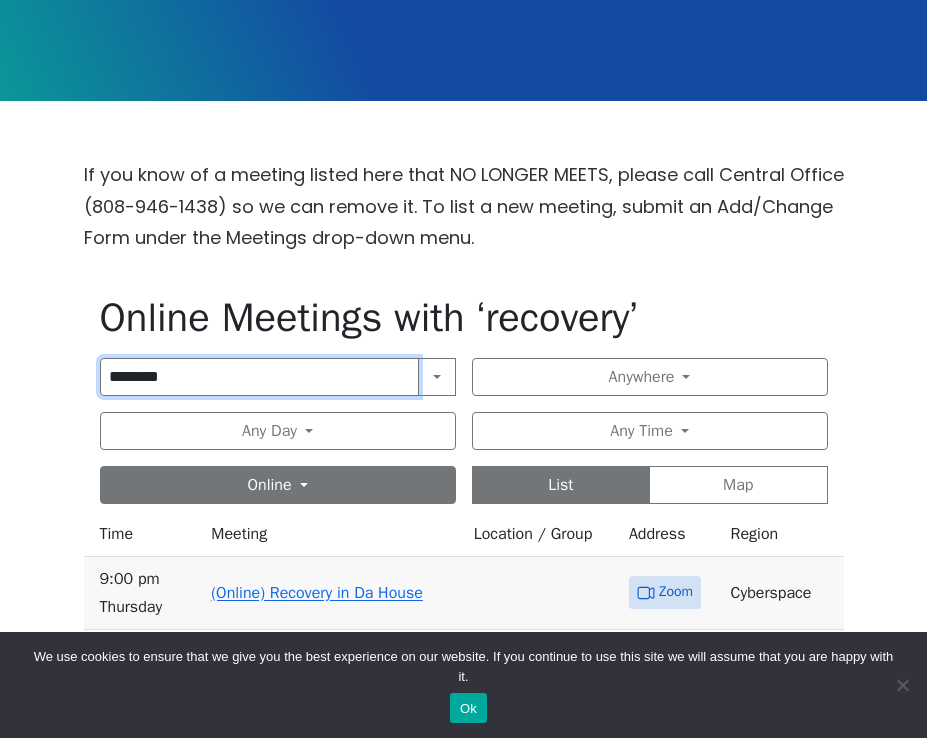type on "********" 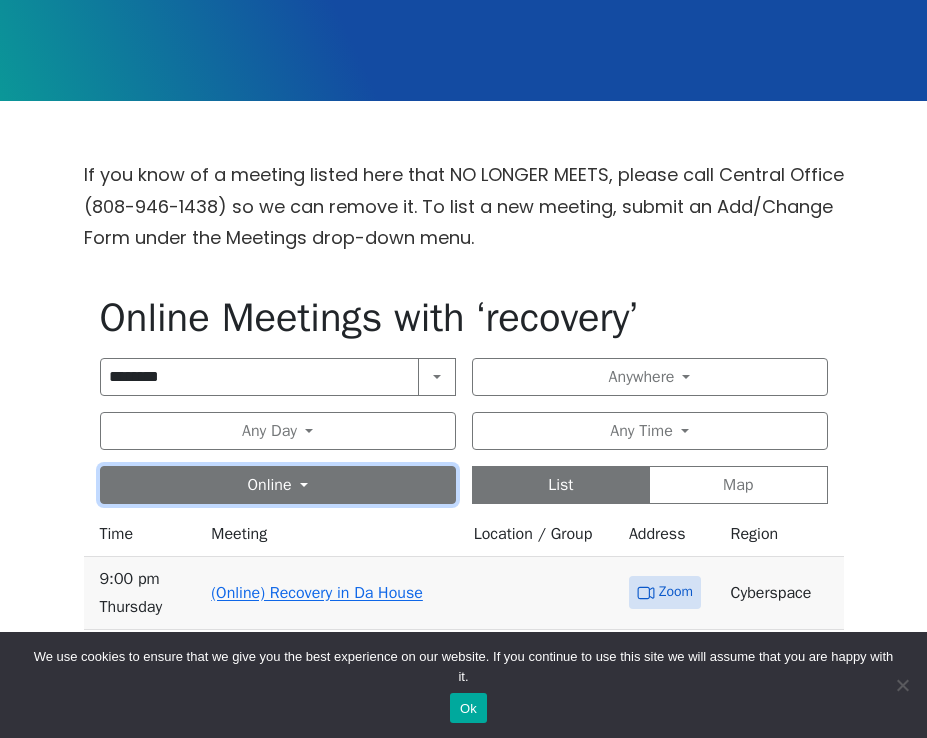 click on "Online" at bounding box center (278, 485) 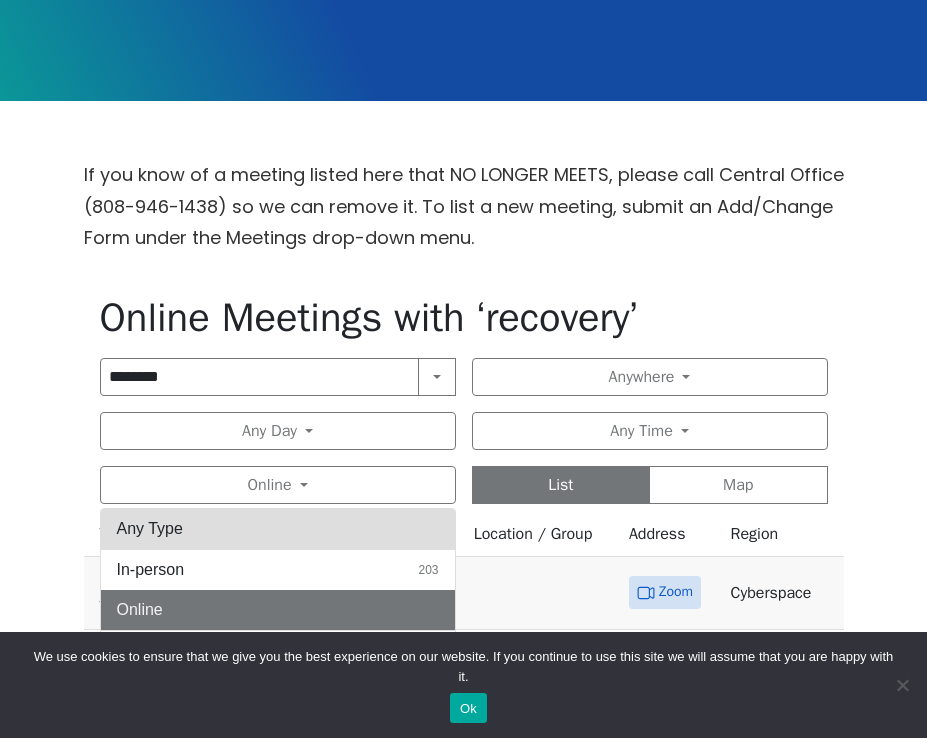 click on "Any Type" at bounding box center (278, 529) 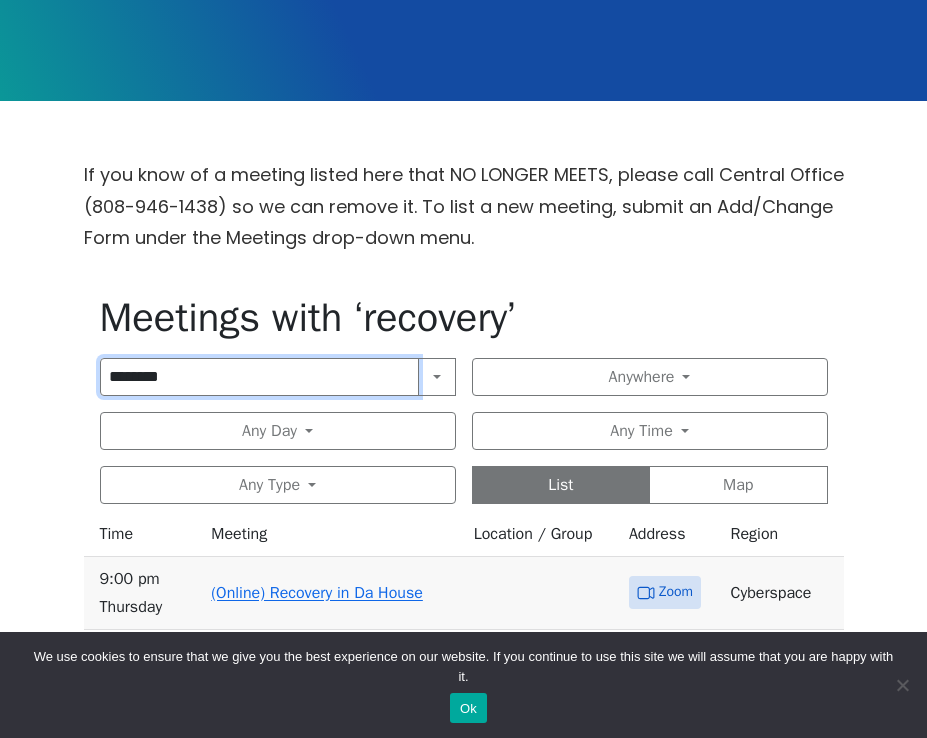 click on "********" at bounding box center (259, 377) 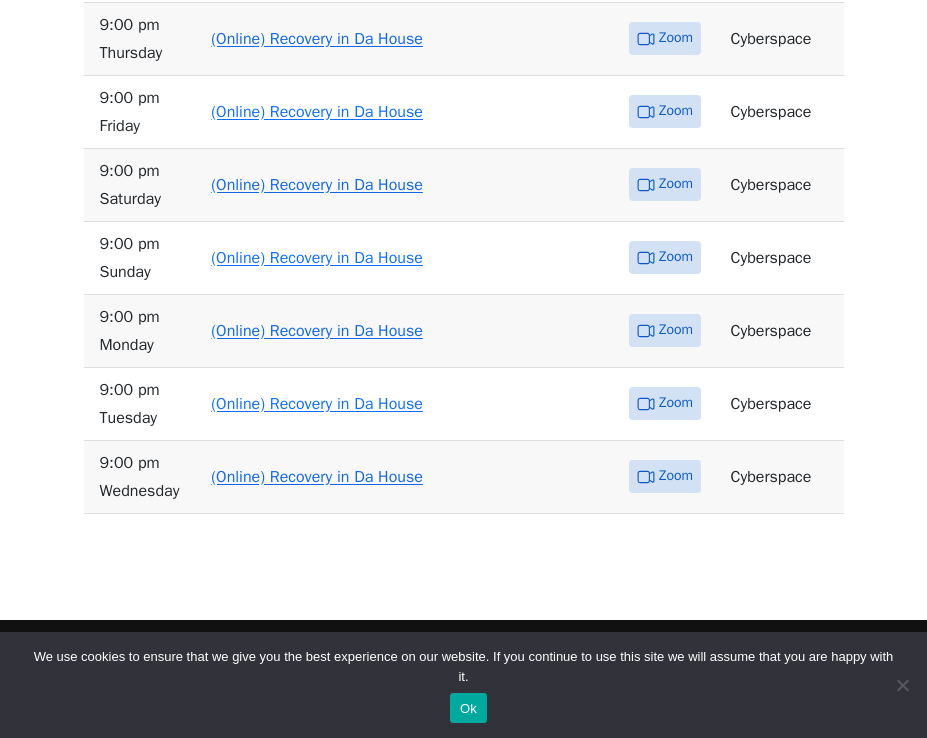scroll, scrollTop: 1047, scrollLeft: 0, axis: vertical 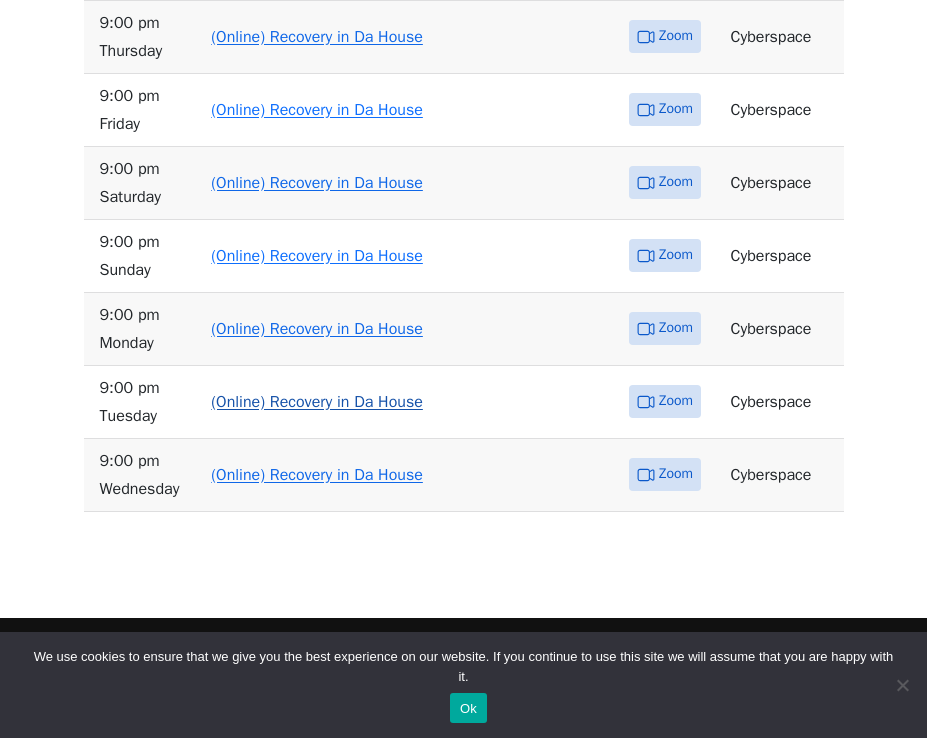 click on "(Online) Recovery in Da House" at bounding box center [317, 402] 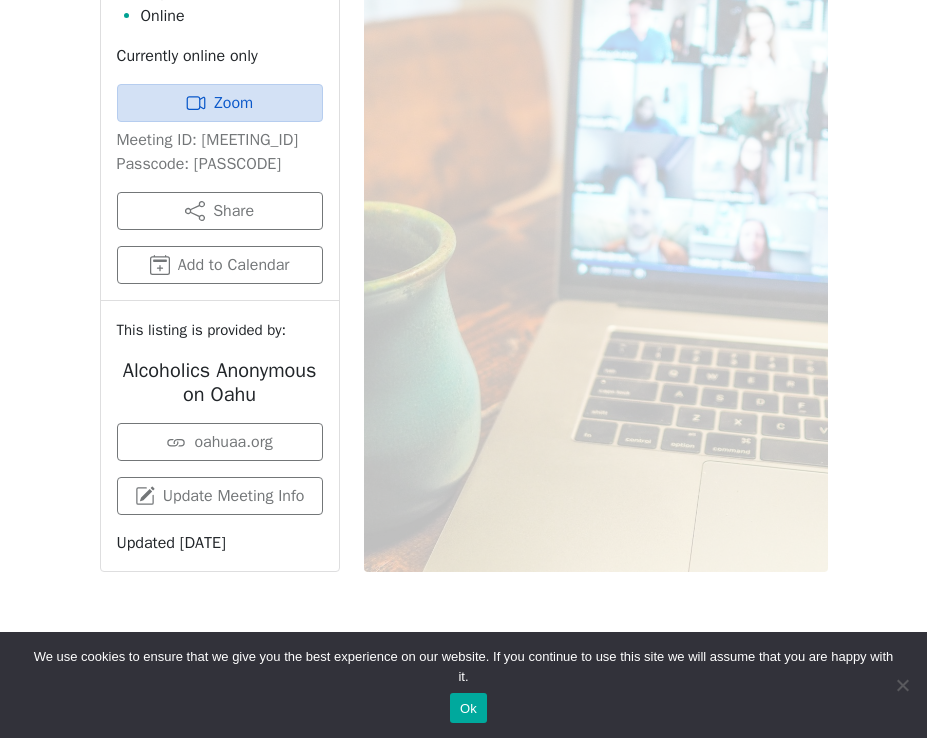 scroll, scrollTop: 768, scrollLeft: 0, axis: vertical 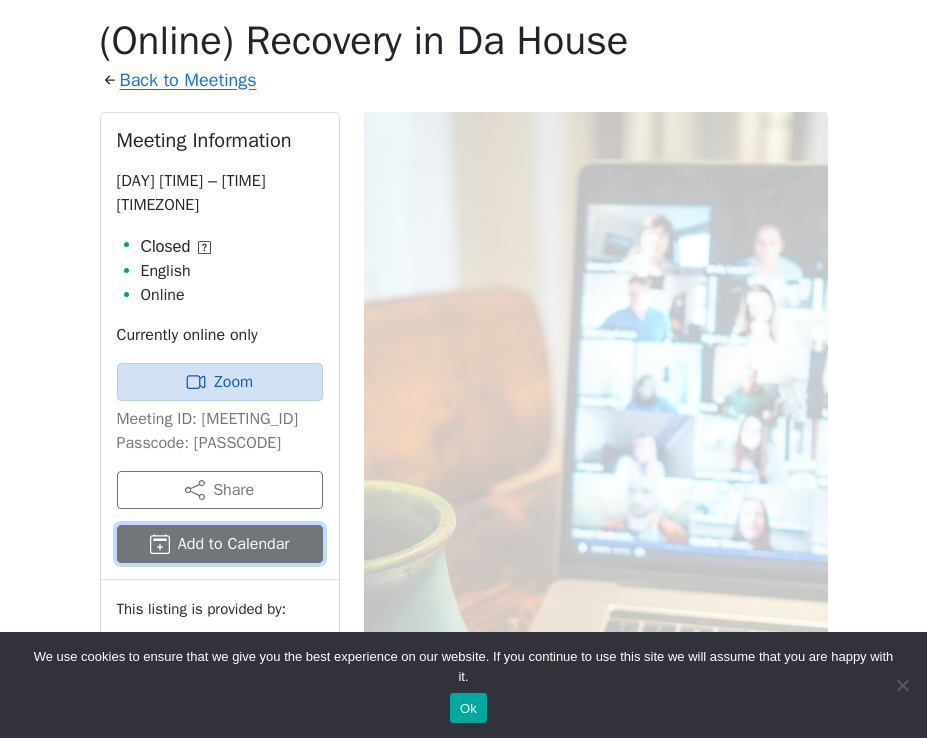 click on "Add to Calendar" at bounding box center (220, 544) 